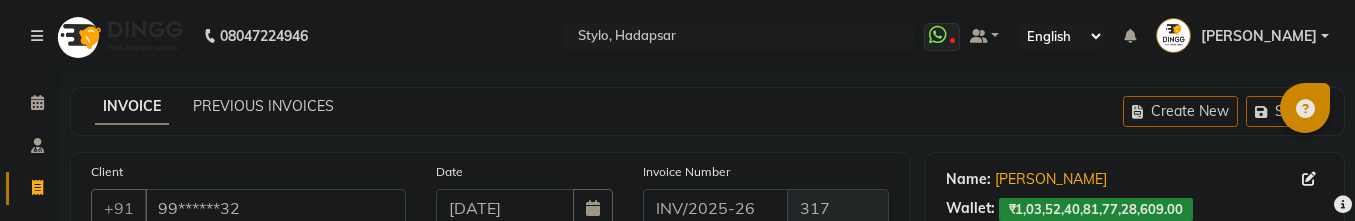 select on "157" 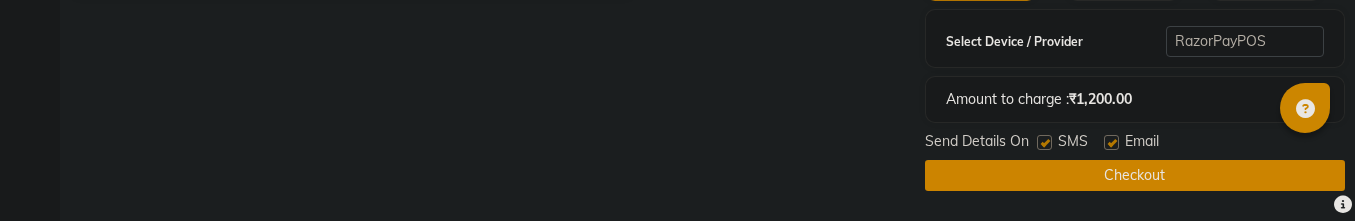 scroll, scrollTop: 0, scrollLeft: 0, axis: both 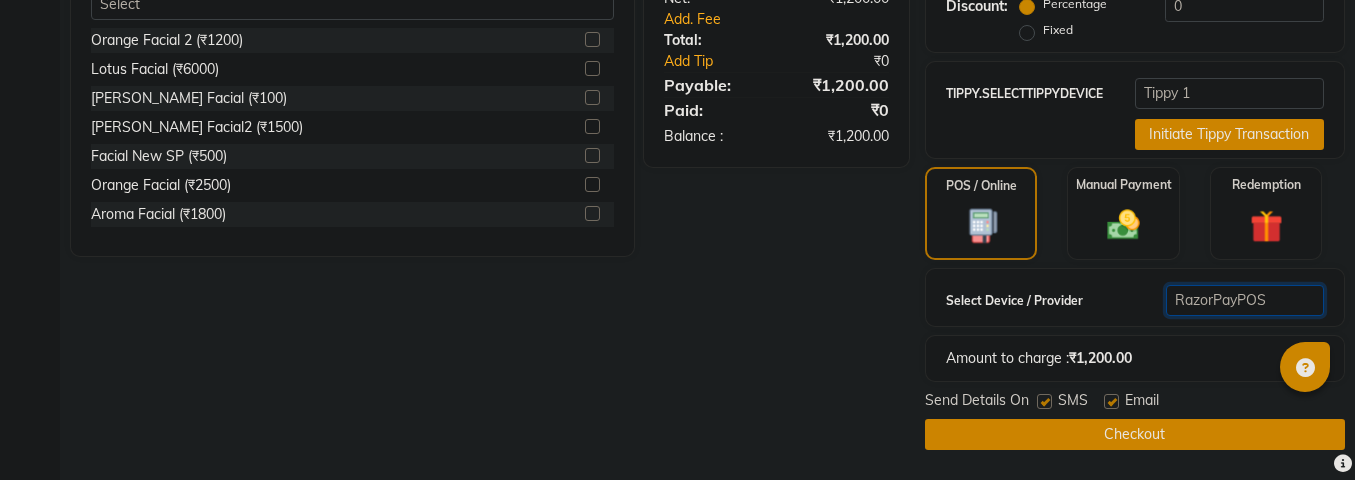 click on "Select  RazorPayPOS   payByCloud   PineLabs Test1   Payrock WORLDNET   pay by cloud   test" 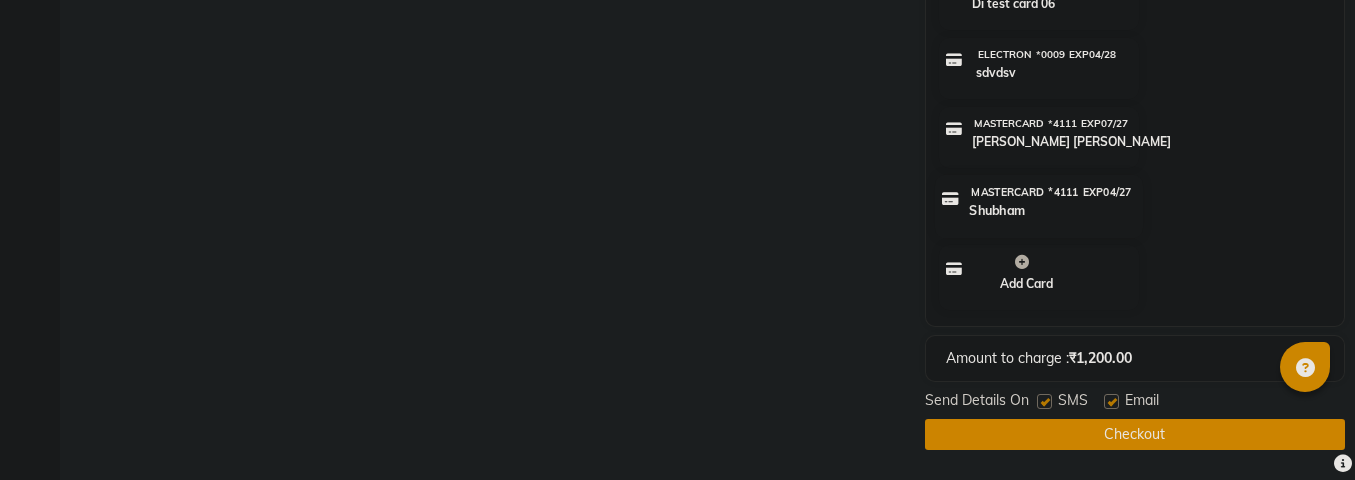 click on "*4111" 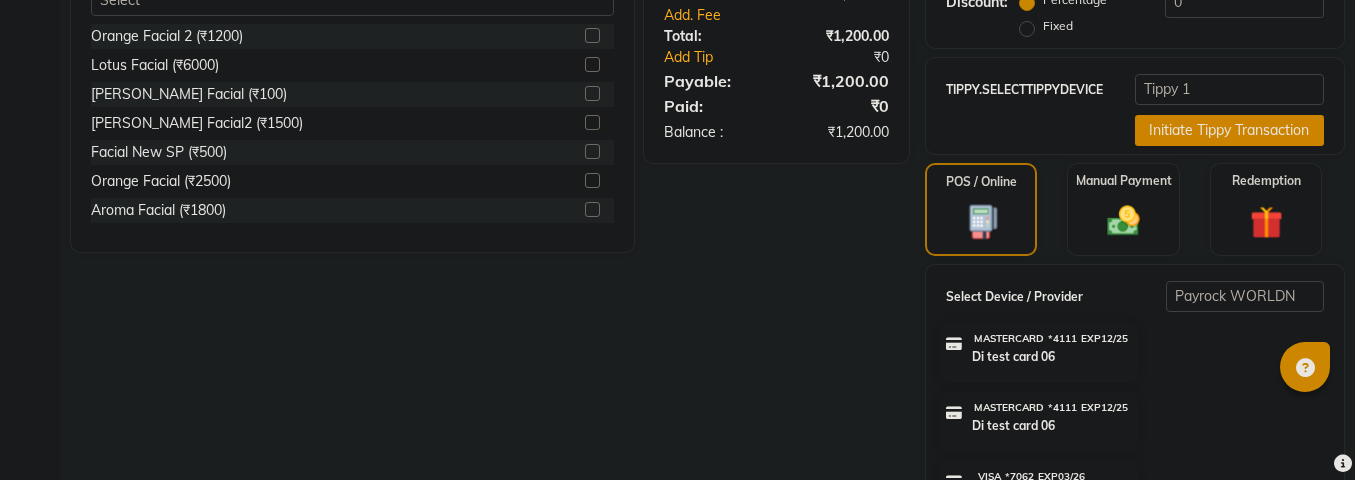 scroll, scrollTop: 214, scrollLeft: 0, axis: vertical 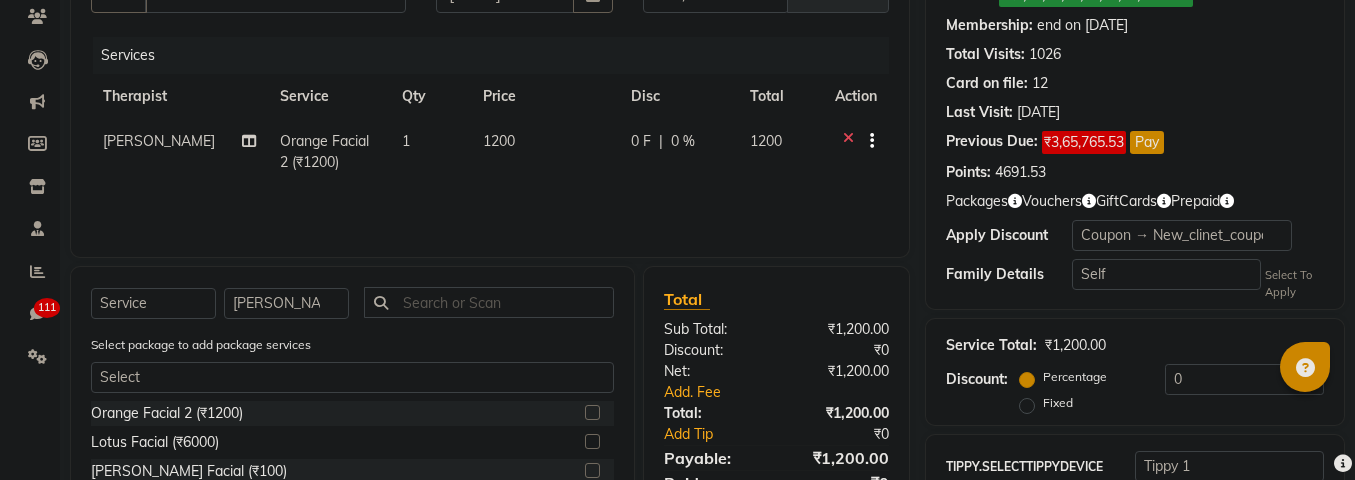 click on "₹1,200.00" 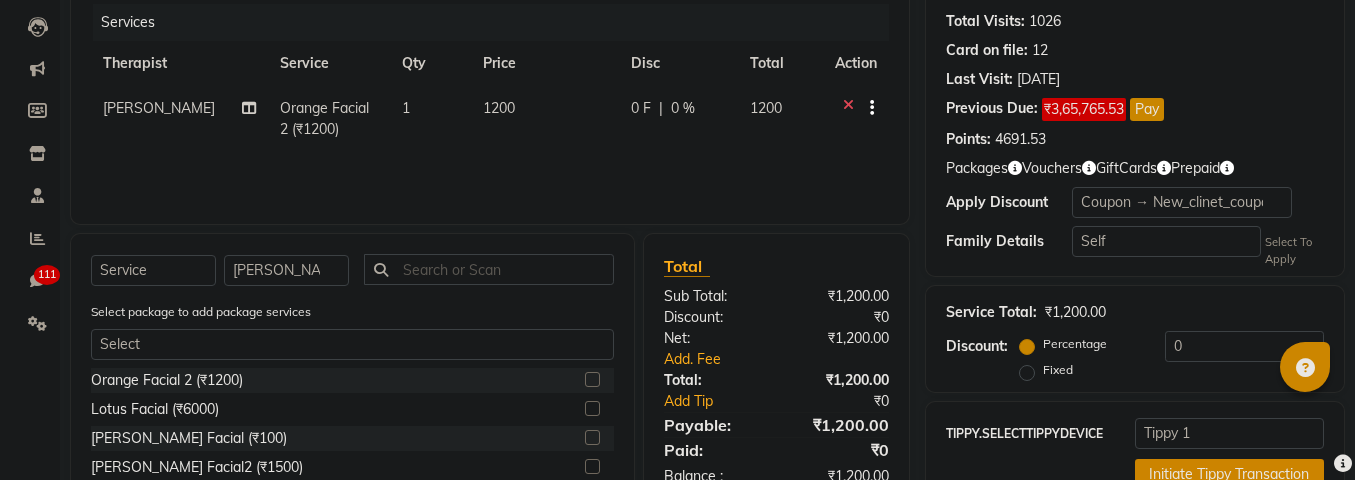 scroll, scrollTop: 257, scrollLeft: 0, axis: vertical 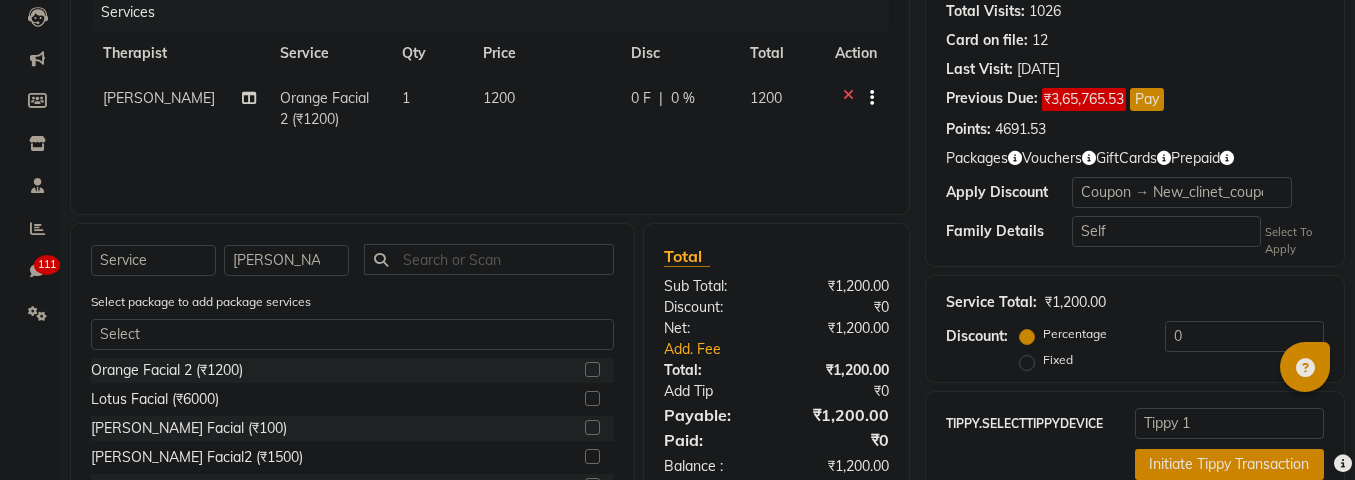 click on "Add Tip" 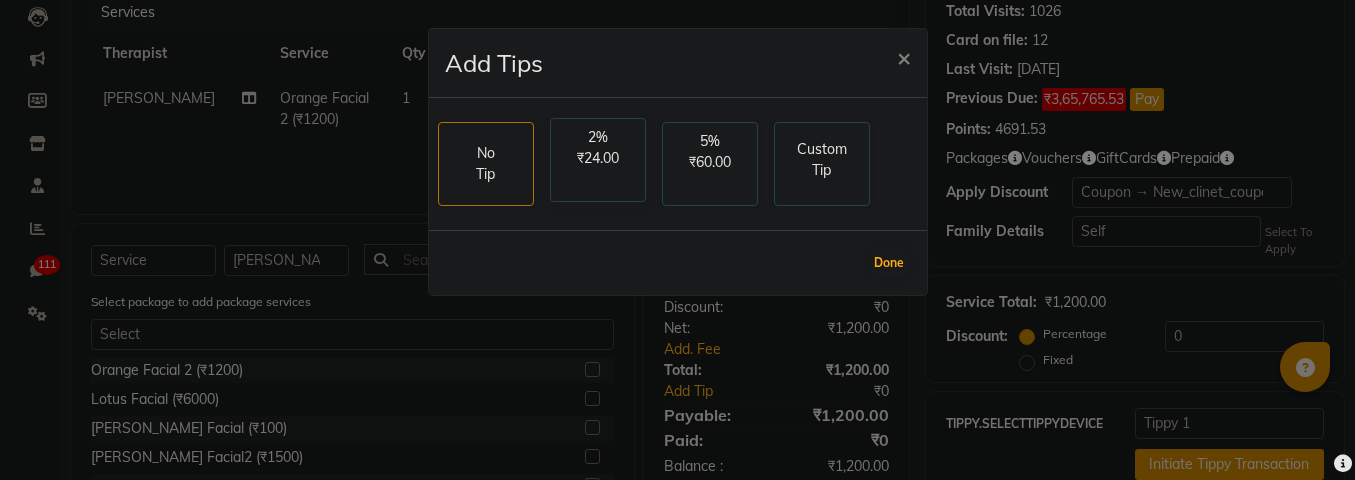 click on "₹24.00" 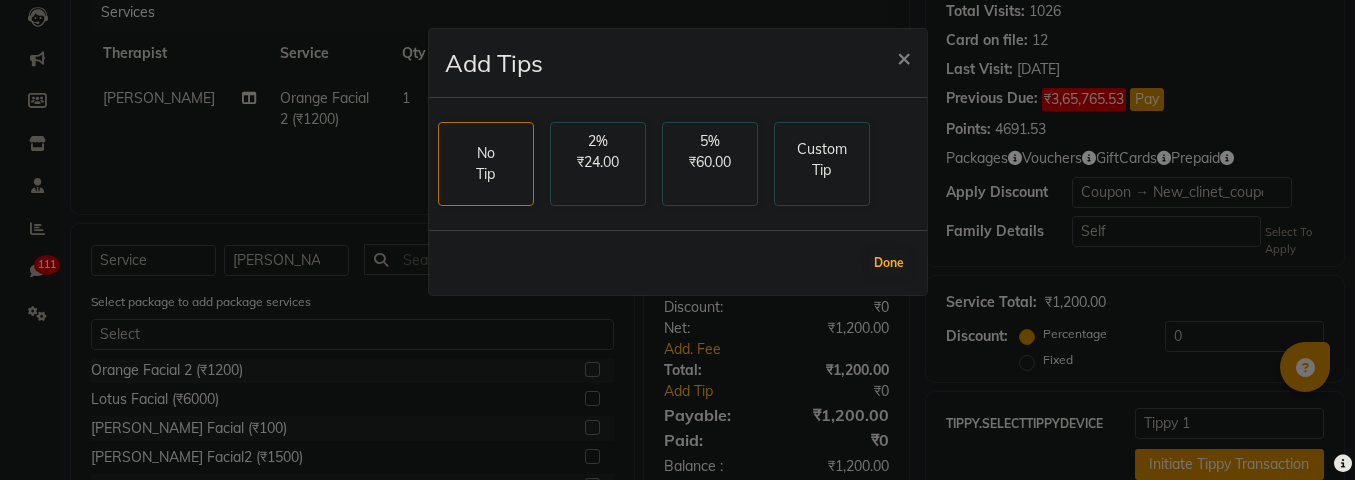select on "5396" 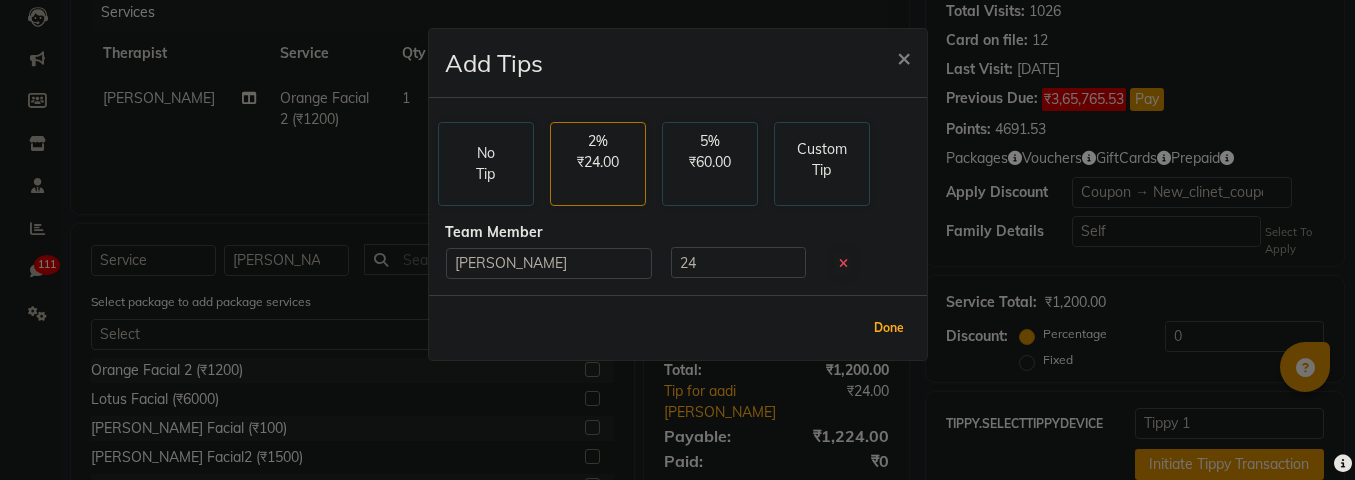 click on "Done" 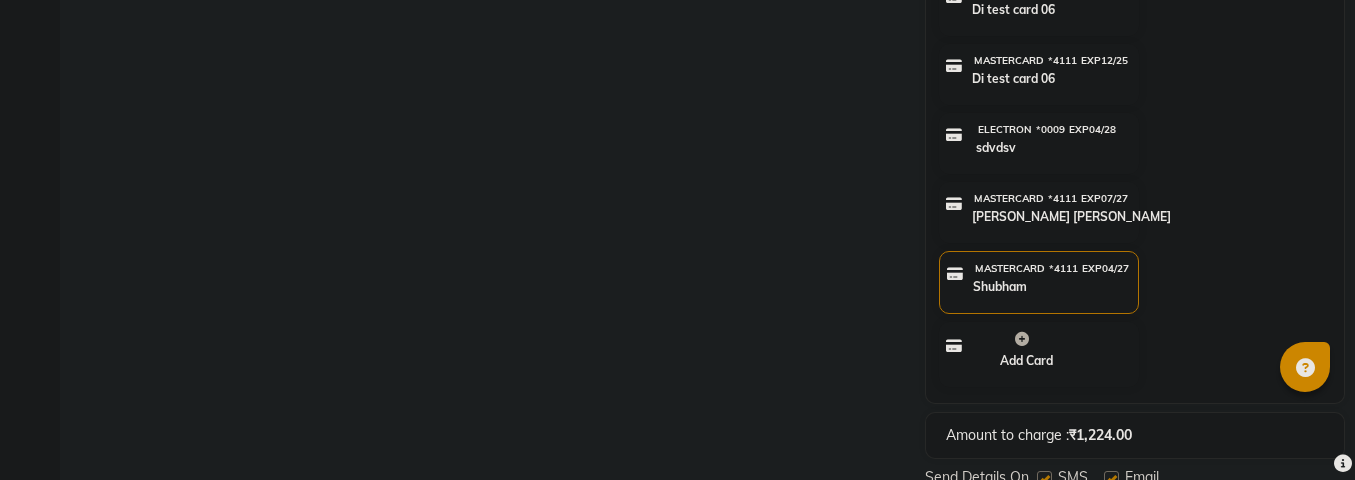 scroll, scrollTop: 1498, scrollLeft: 0, axis: vertical 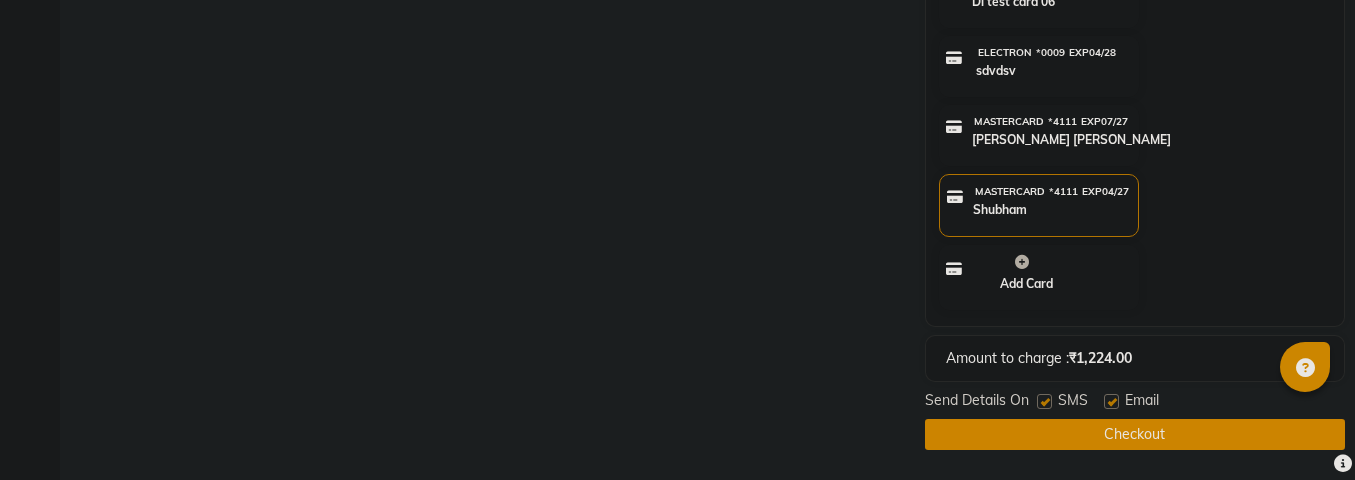 click on "Checkout" 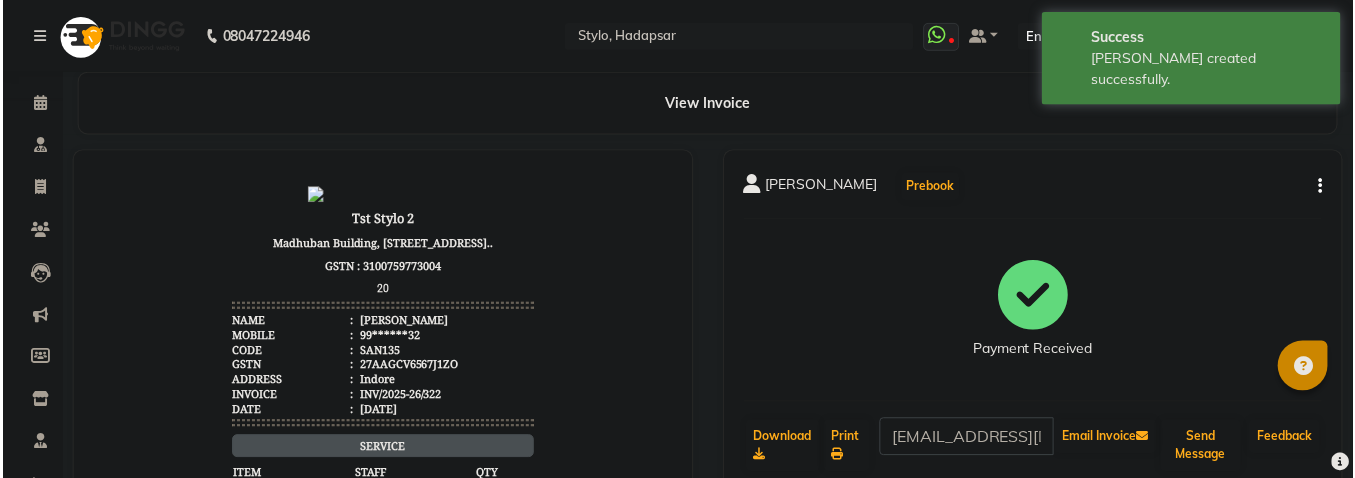 scroll, scrollTop: 0, scrollLeft: 0, axis: both 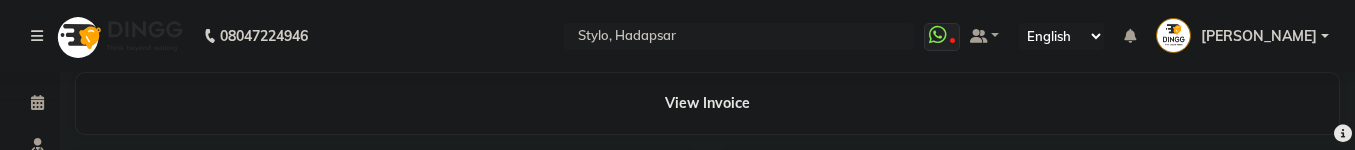 drag, startPoint x: 724, startPoint y: 149, endPoint x: 724, endPoint y: 233, distance: 84 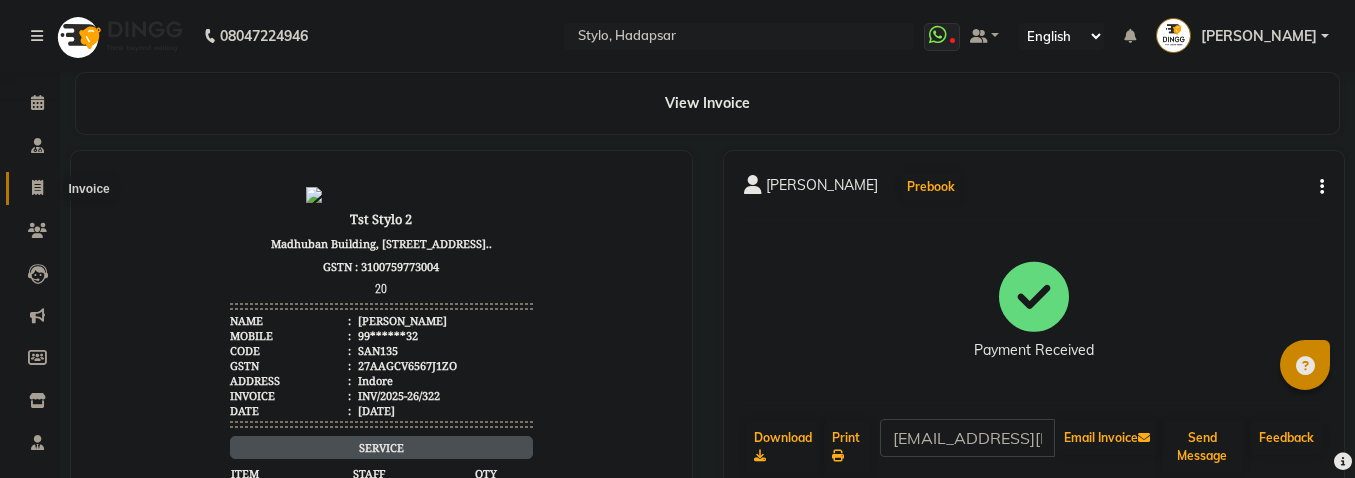 click 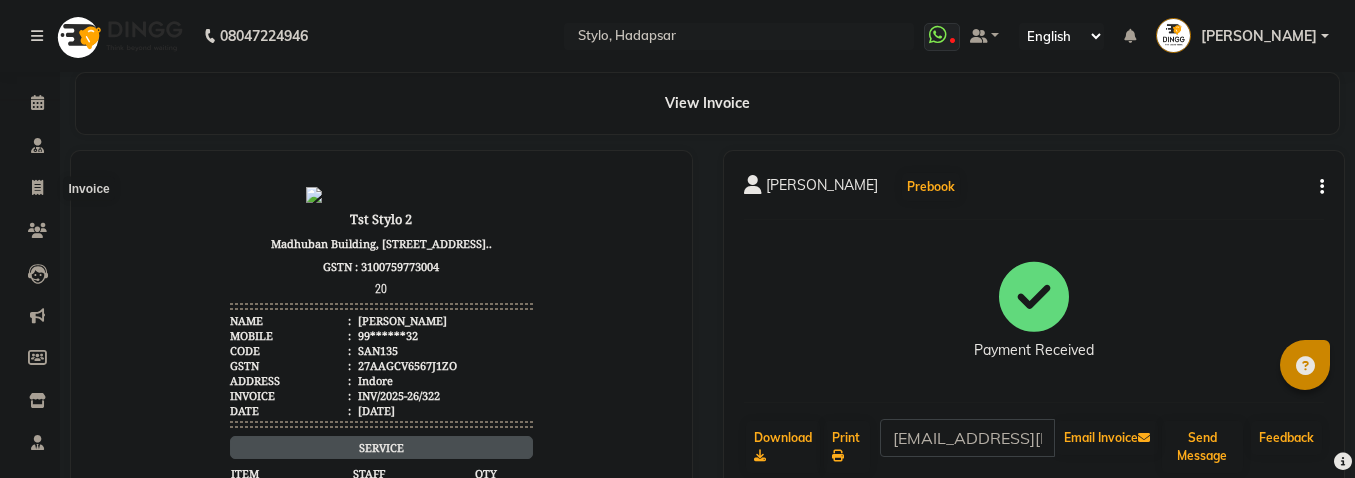 select on "157" 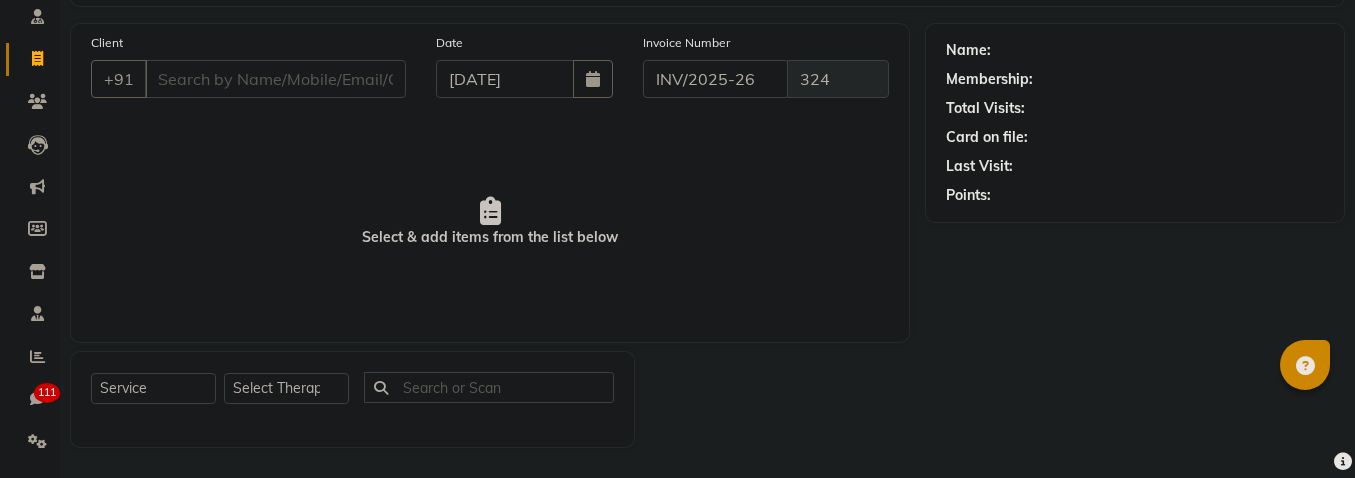 scroll, scrollTop: 120, scrollLeft: 0, axis: vertical 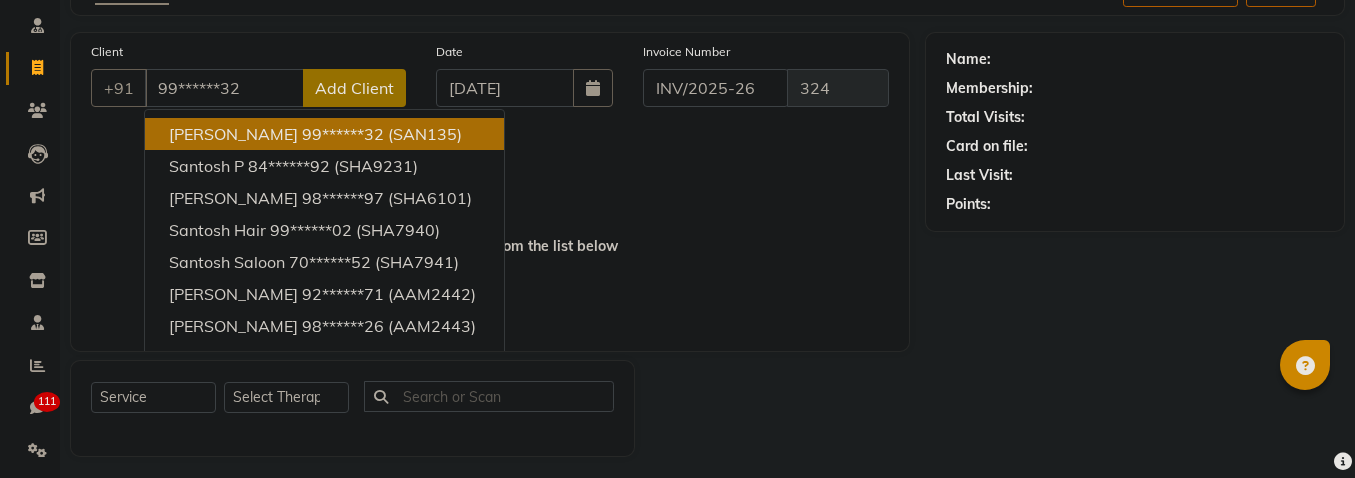 type on "99******32" 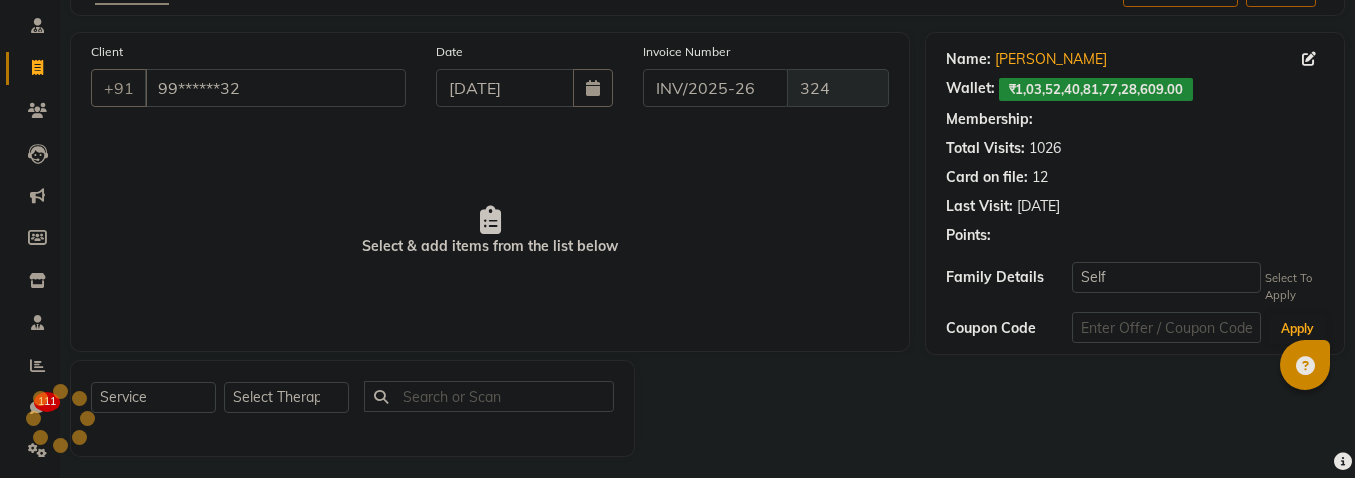 select on "20: Object" 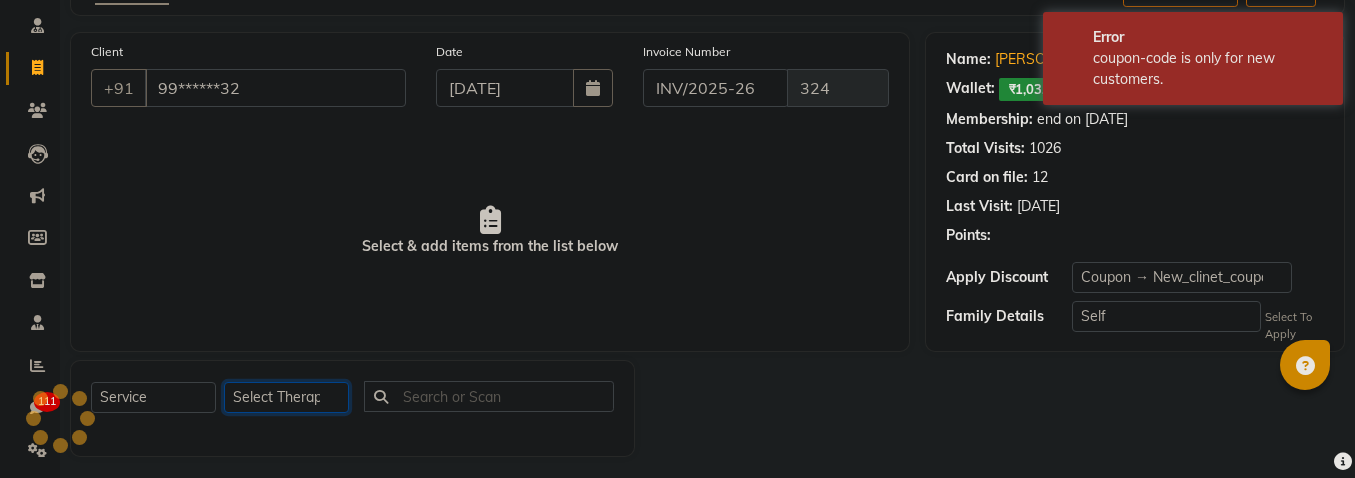 click on "Select Therapist aadi [PERSON_NAME] abc testing Abc testing abhi Admin A Amit Ankit [PERSON_NAME] ashwins Automation Automation DND [PERSON_NAME] [PERSON_NAME] [PERSON_NAME] Mokal2 dinesh dingg staff test dingg staff test2 dinu [PERSON_NAME] [PERSON_NAME] [PERSON_NAME] harsh testing [PERSON_NAME] [PERSON_NAME] [PERSON_NAME] Mamta MonaKumari Mukhtar New QA Staff New Salary Staff New Salary Staff 2 New staff Testing praveen Praveen2 [PERSON_NAME] [PERSON_NAME]  [PERSON_NAME] billing [PERSON_NAME] samtesting [PERSON_NAME] [PERSON_NAME] [PERSON_NAME] shubham431 [PERSON_NAME] staff sortt Staff_DoNotDelete Staff new-2 [PERSON_NAME] [PERSON_NAME] [PERSON_NAME] Test Achievement 2 Testing Achievement testshubh testt Vani" 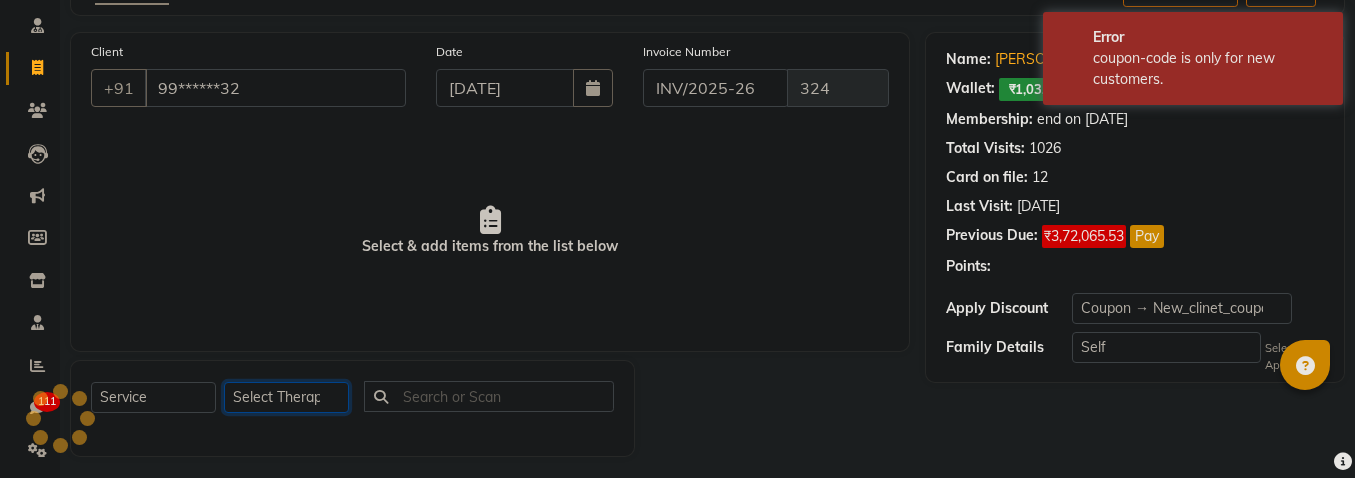 select on "5396" 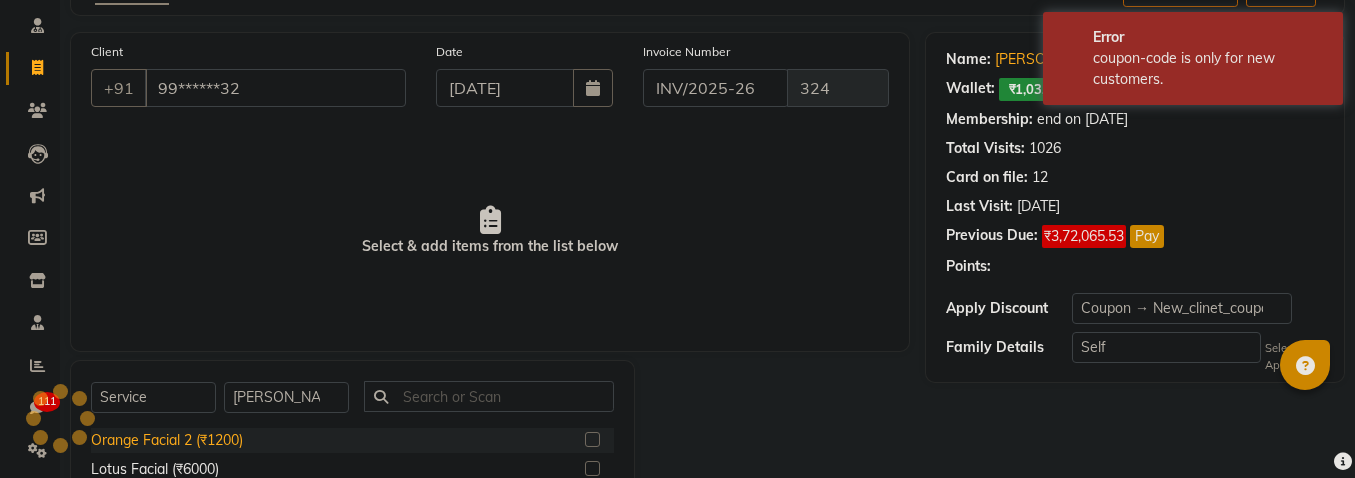 click on "Orange Facial 2 (₹1200)" 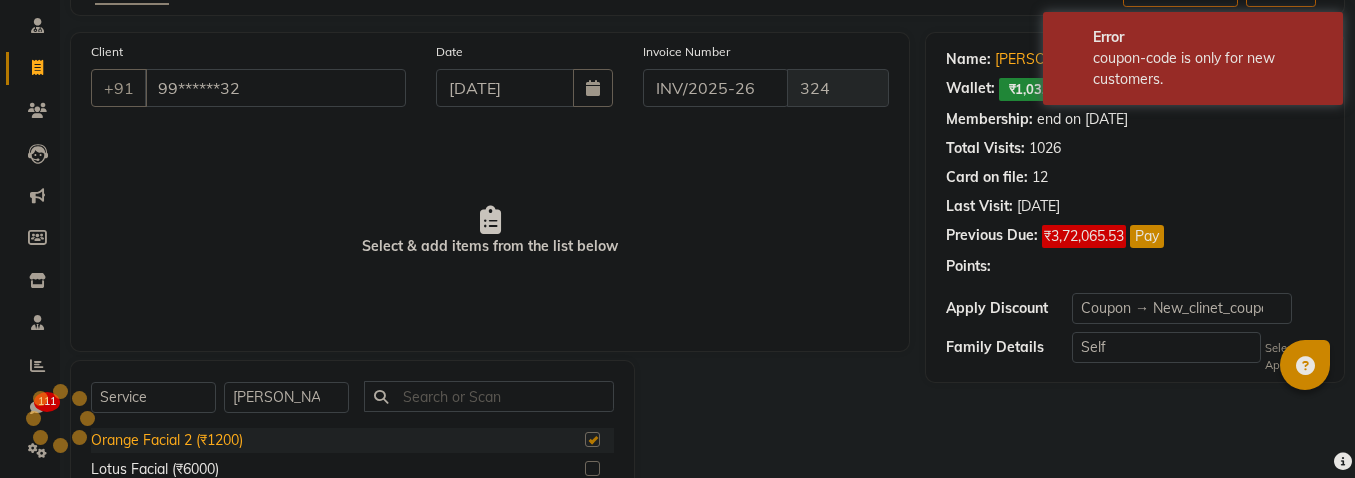 checkbox on "true" 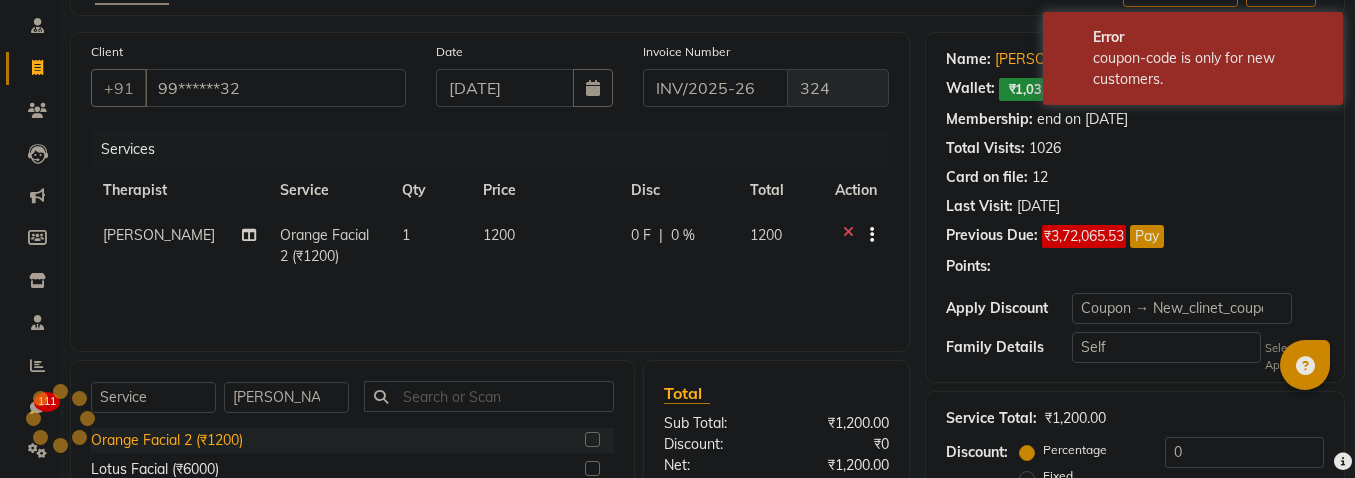 checkbox on "false" 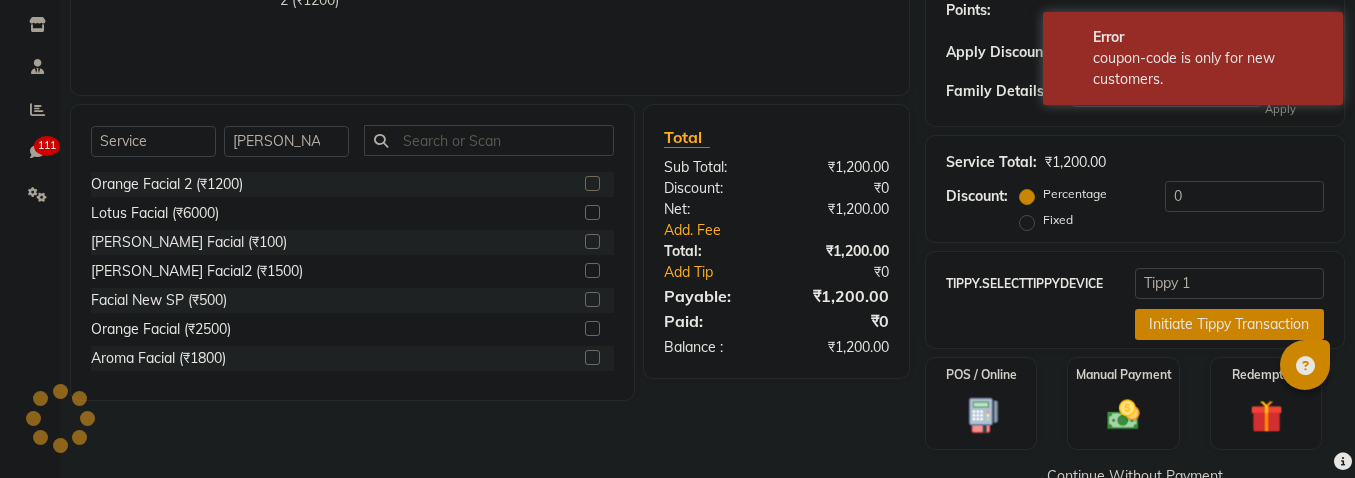 scroll, scrollTop: 419, scrollLeft: 0, axis: vertical 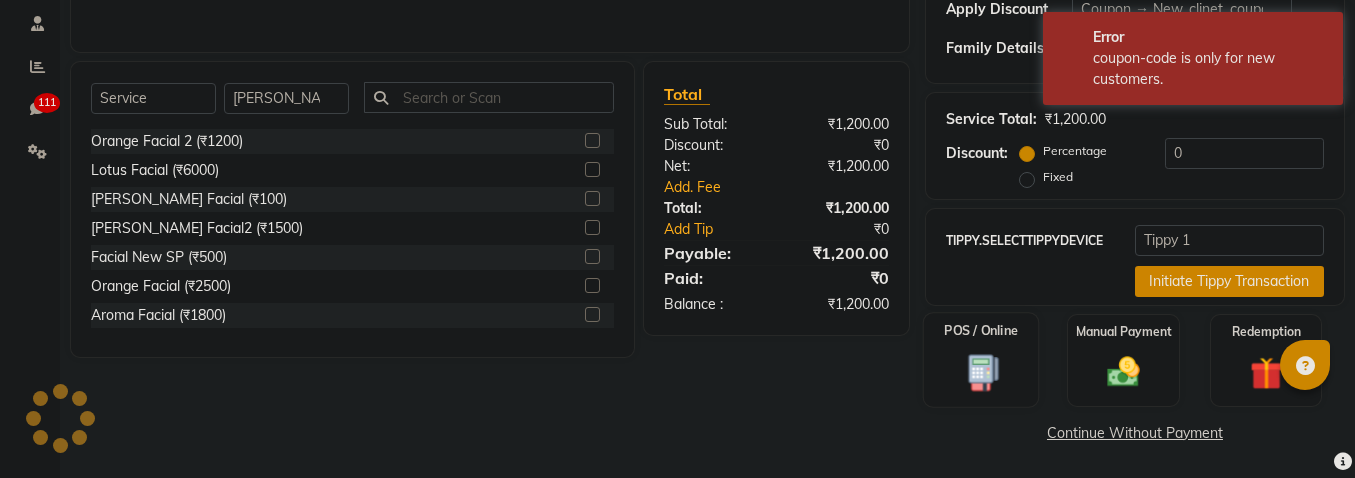 click 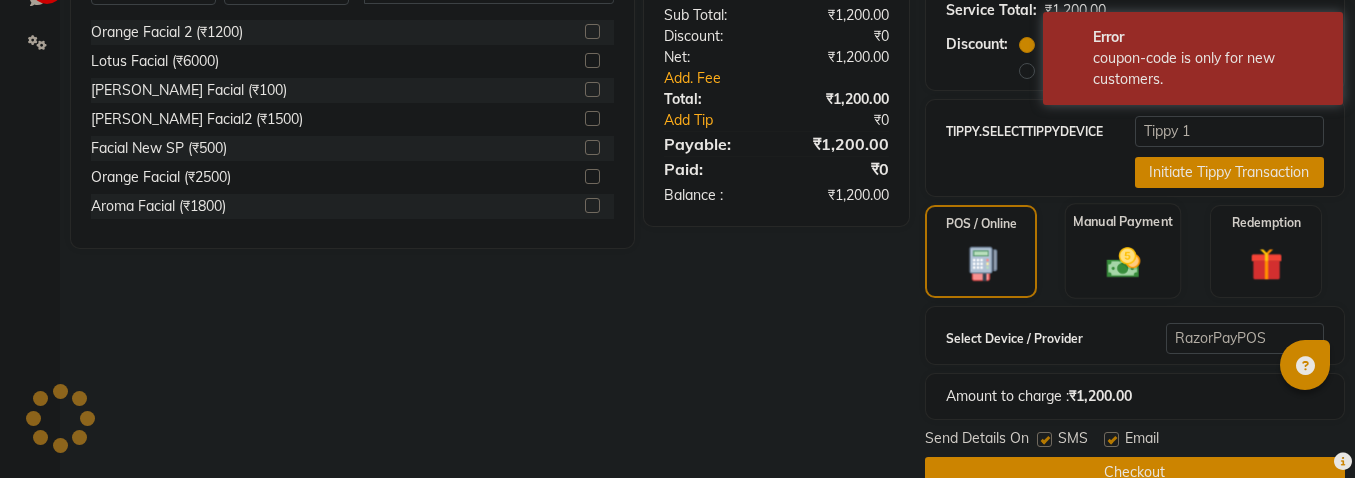 scroll, scrollTop: 568, scrollLeft: 0, axis: vertical 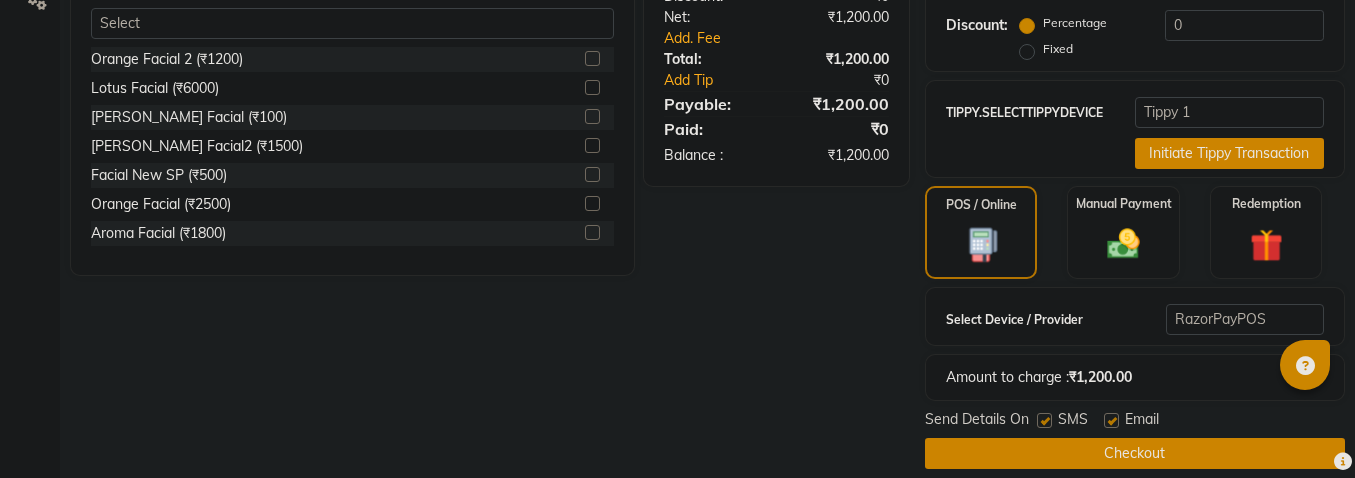 click on "Email" 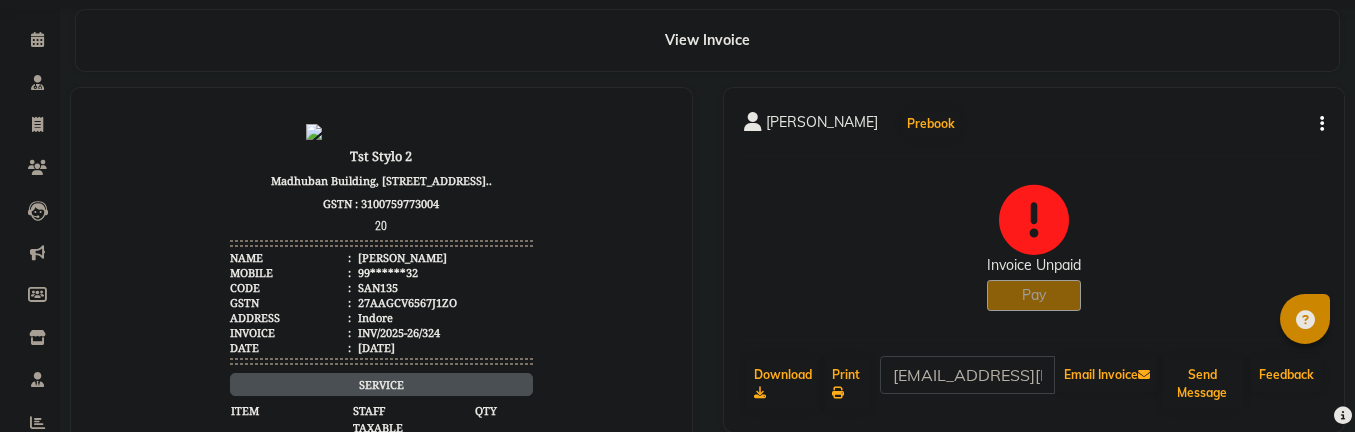 scroll, scrollTop: 64, scrollLeft: 0, axis: vertical 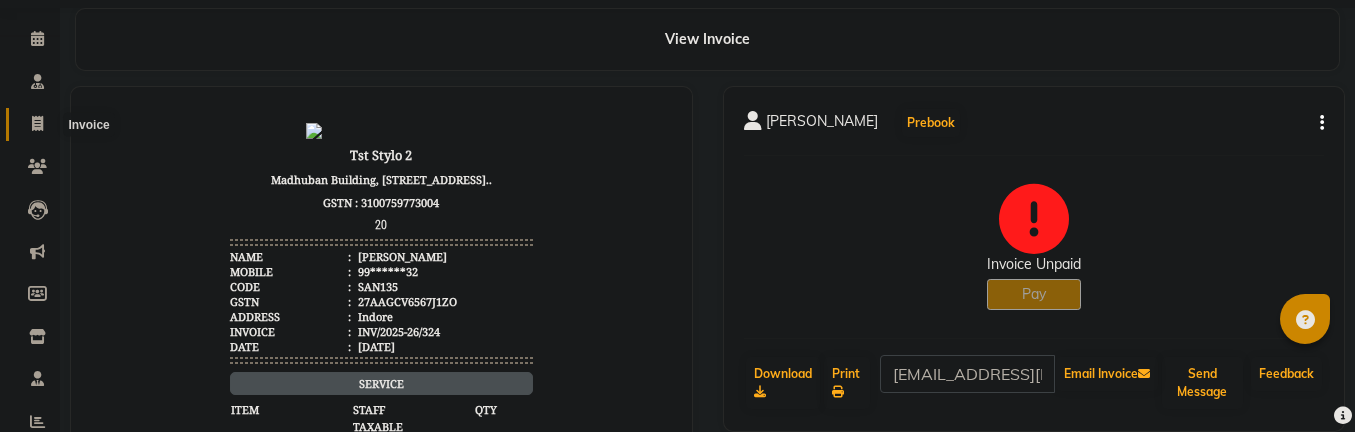 drag, startPoint x: 31, startPoint y: 131, endPoint x: 57, endPoint y: 128, distance: 26.172504 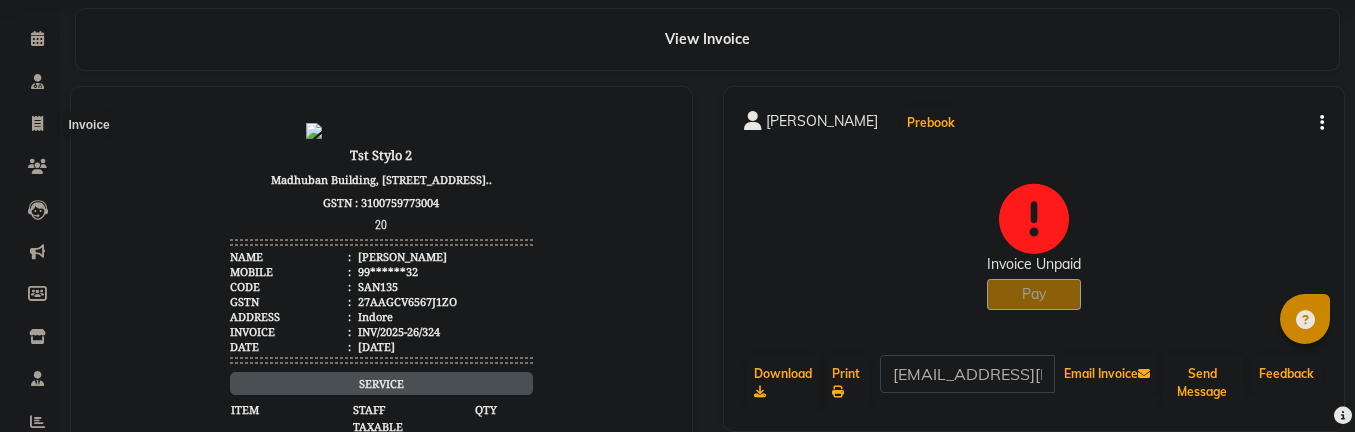select on "service" 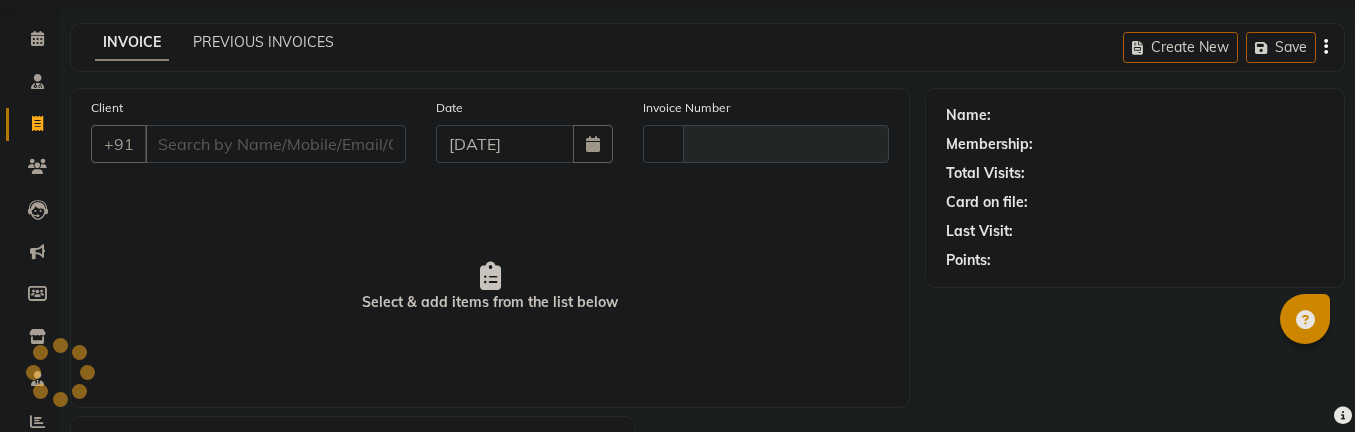 type on "326" 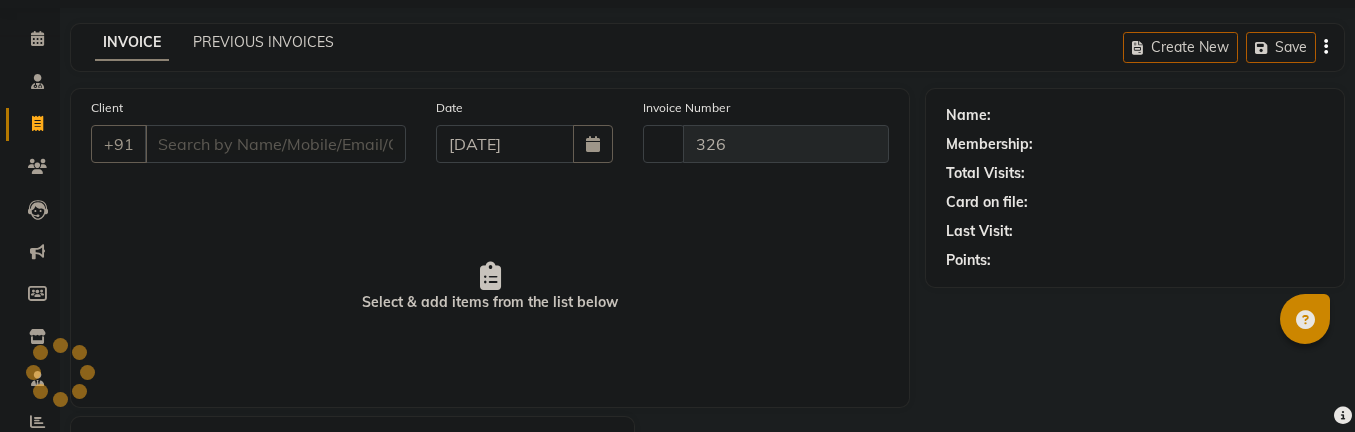 scroll, scrollTop: 175, scrollLeft: 0, axis: vertical 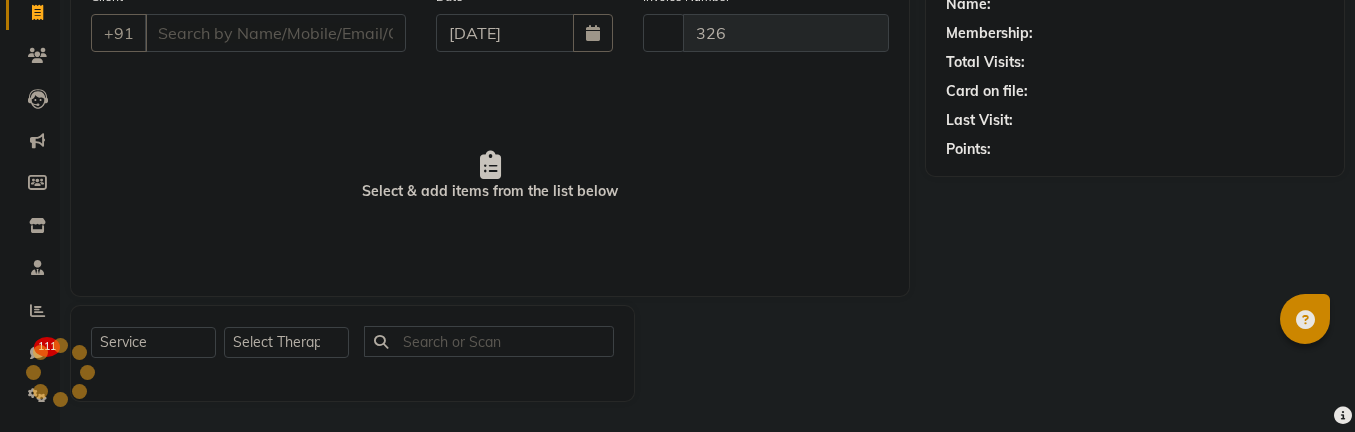 select on "157" 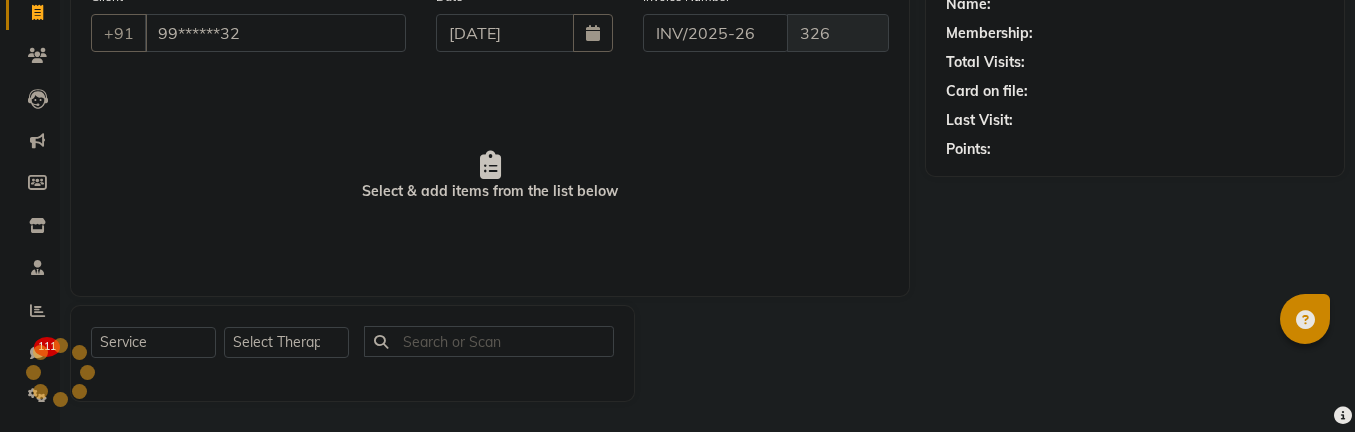 type on "99******32" 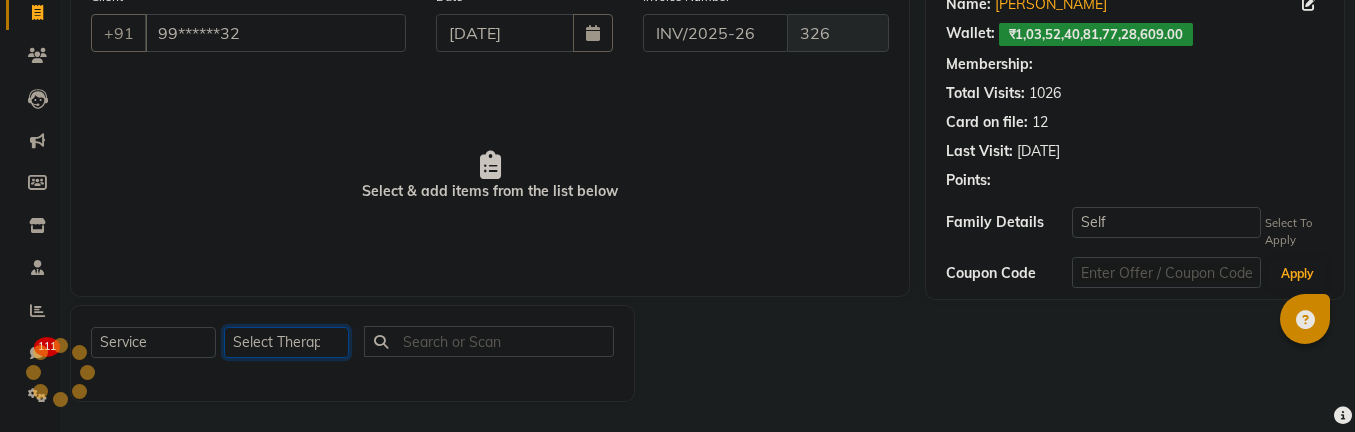 click on "Select Therapist" 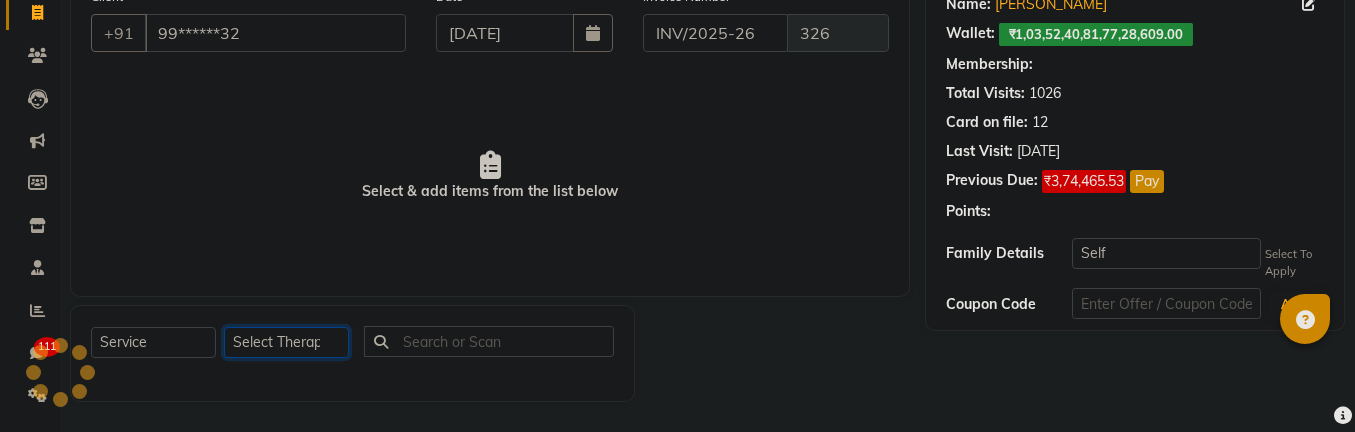 select on "20: Object" 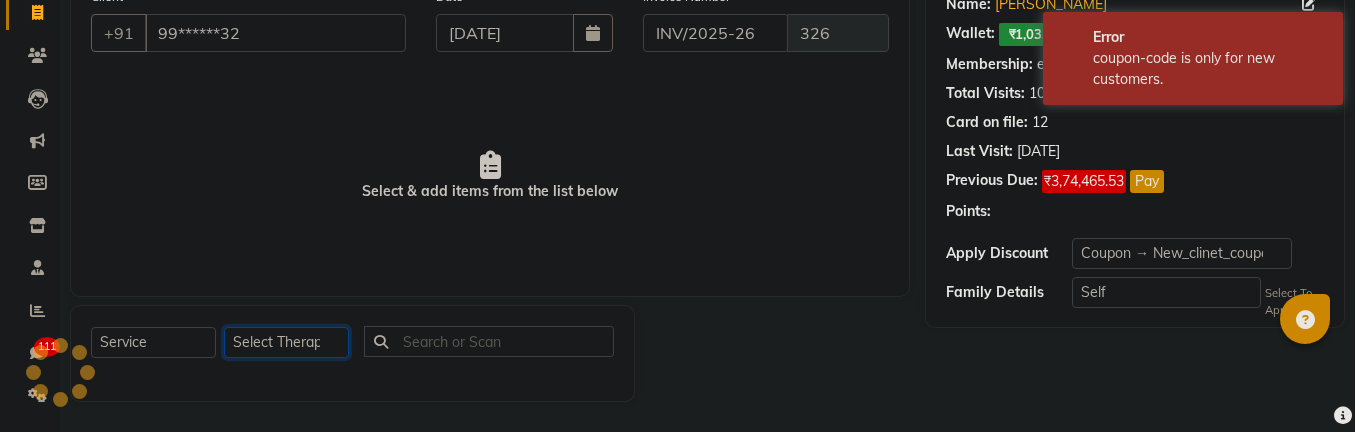 click on "Select Therapist" 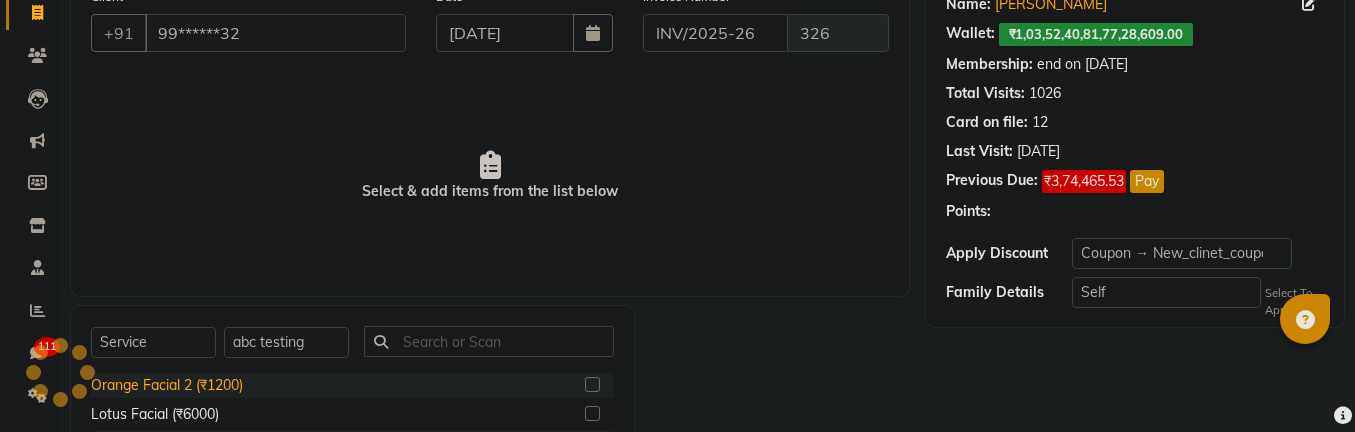 click on "Orange Facial 2 (₹1200)" 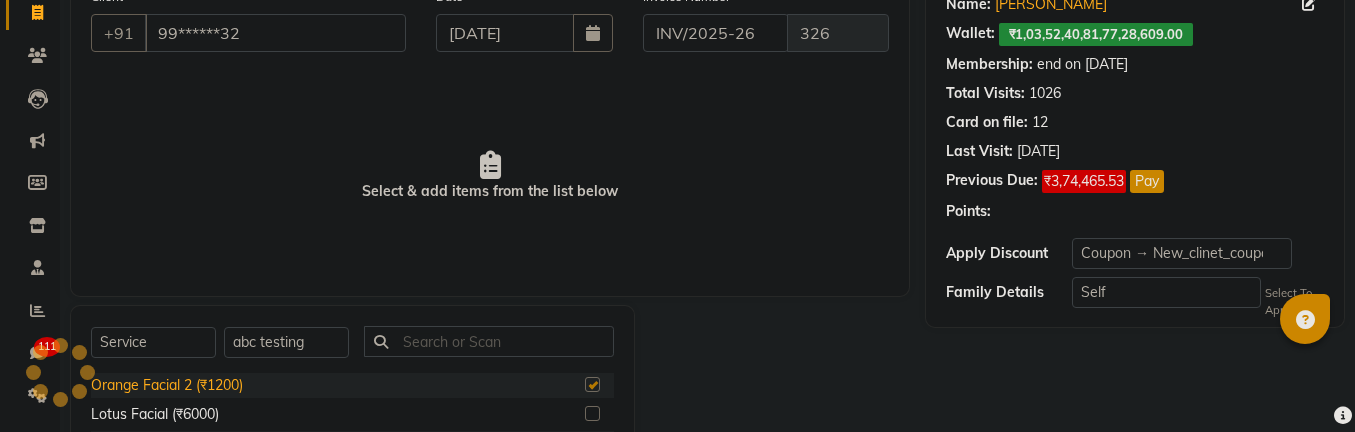 select on "Z73944" 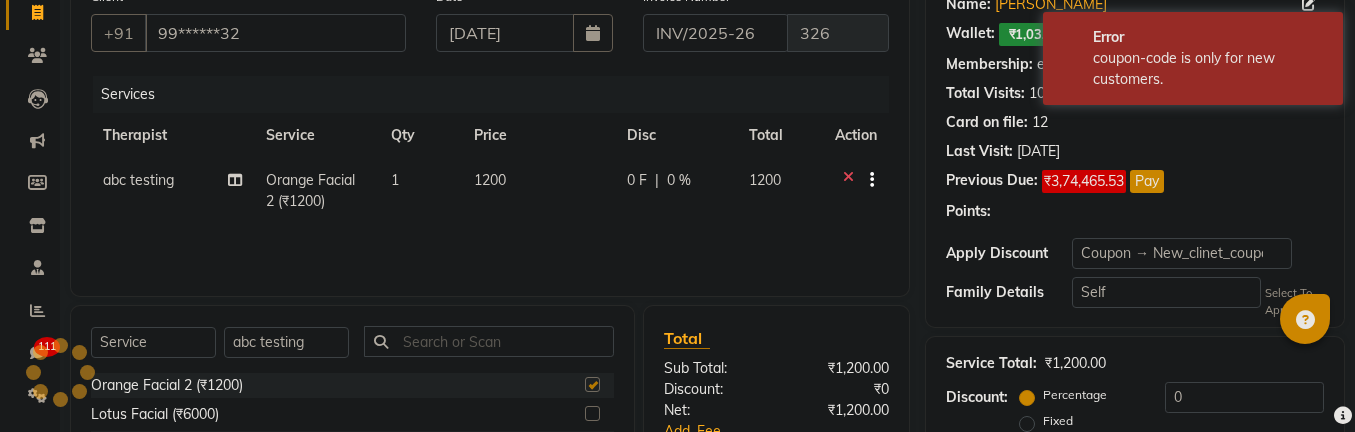 checkbox on "false" 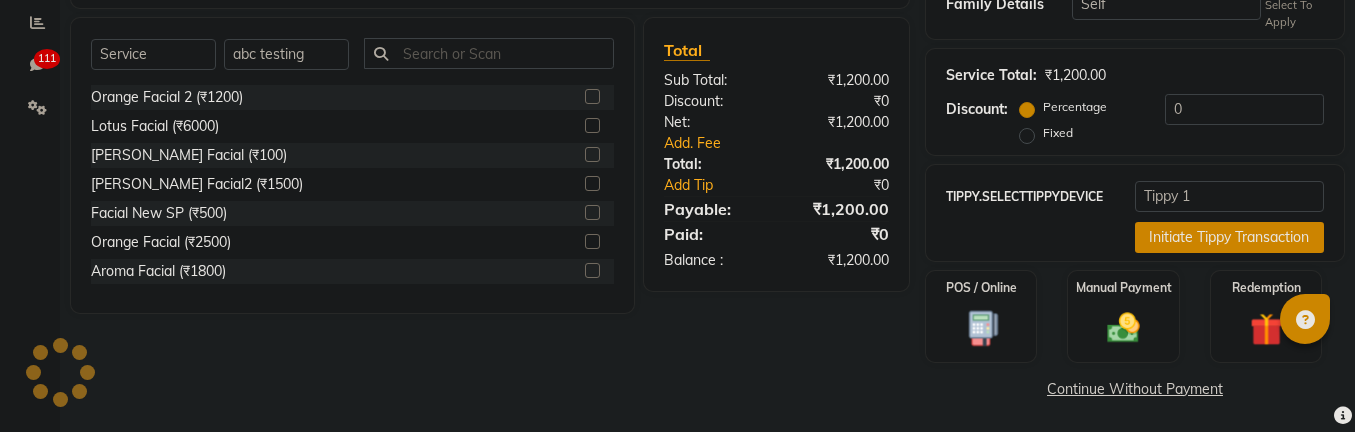 scroll, scrollTop: 465, scrollLeft: 0, axis: vertical 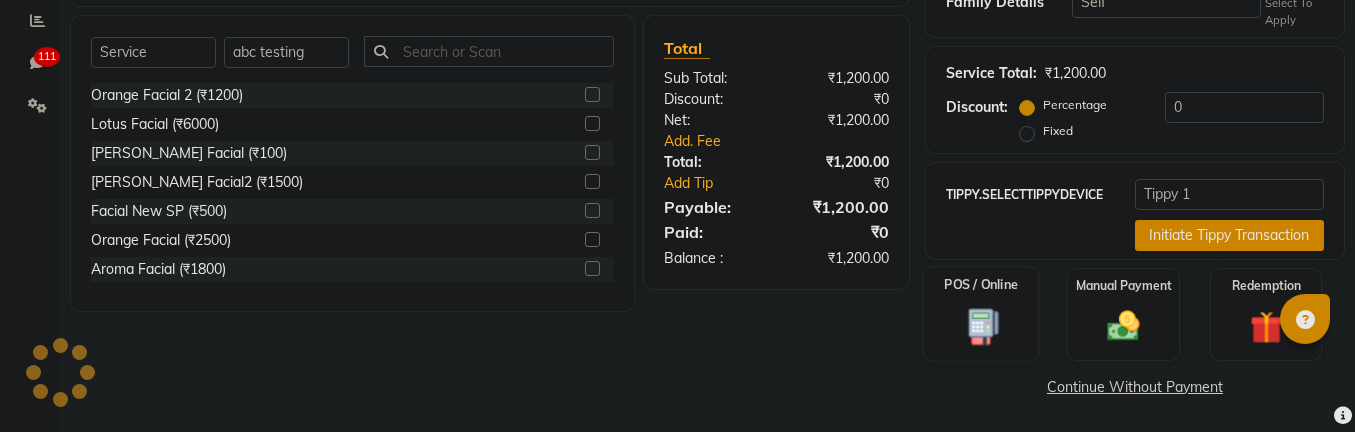 click 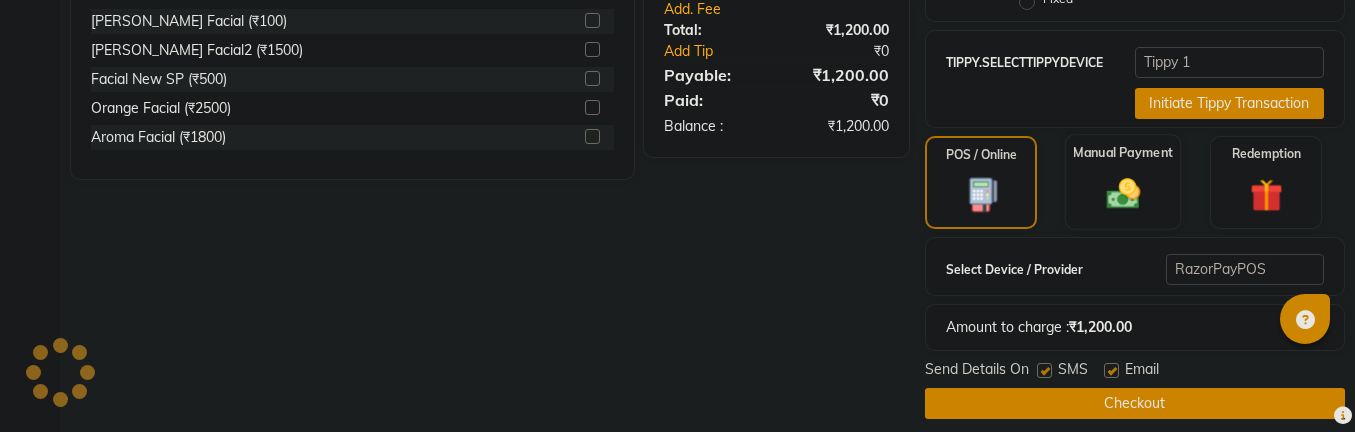 scroll, scrollTop: 614, scrollLeft: 0, axis: vertical 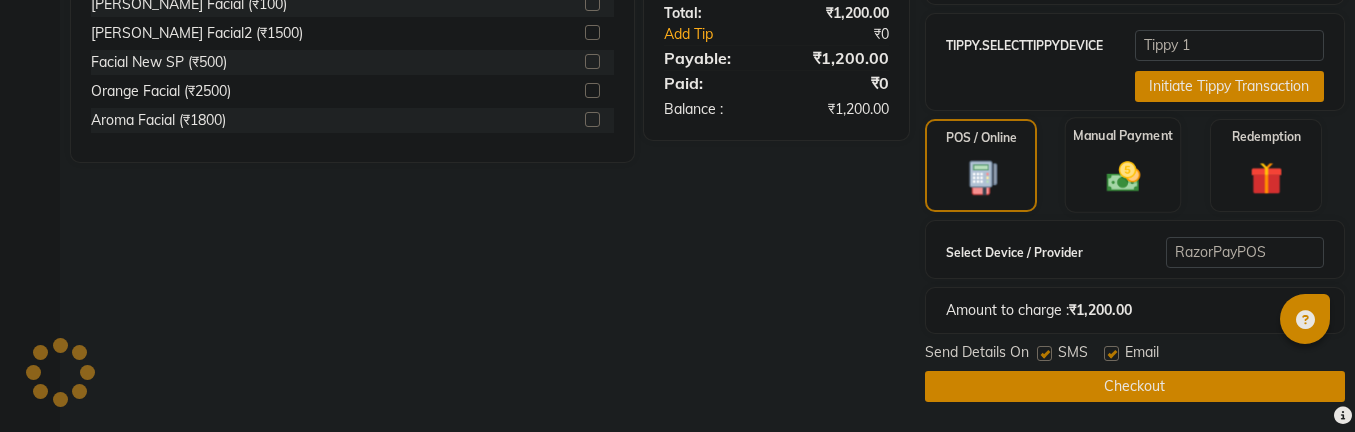 click on "Manual Payment" 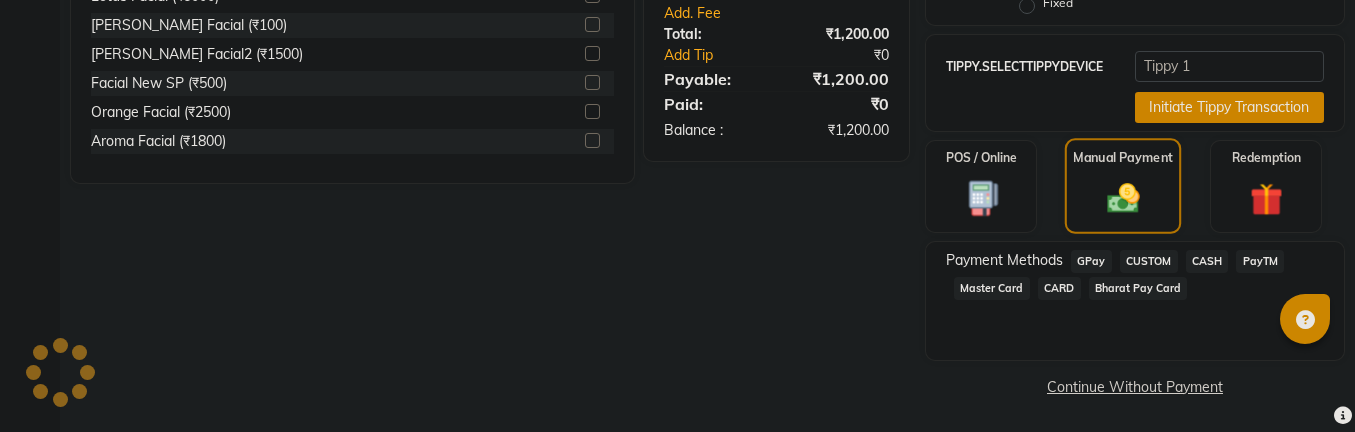 scroll, scrollTop: 593, scrollLeft: 0, axis: vertical 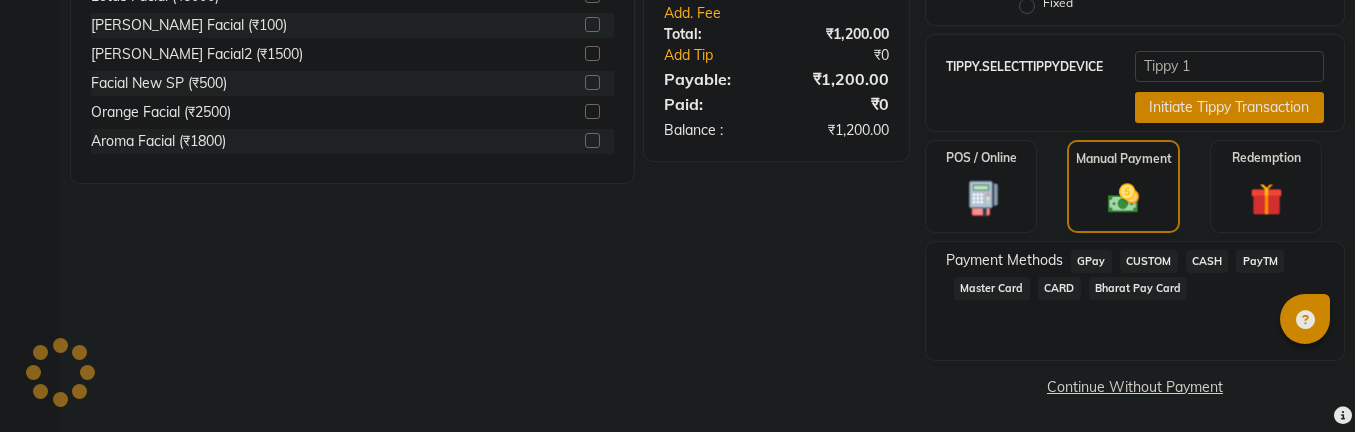 click on "CUSTOM" 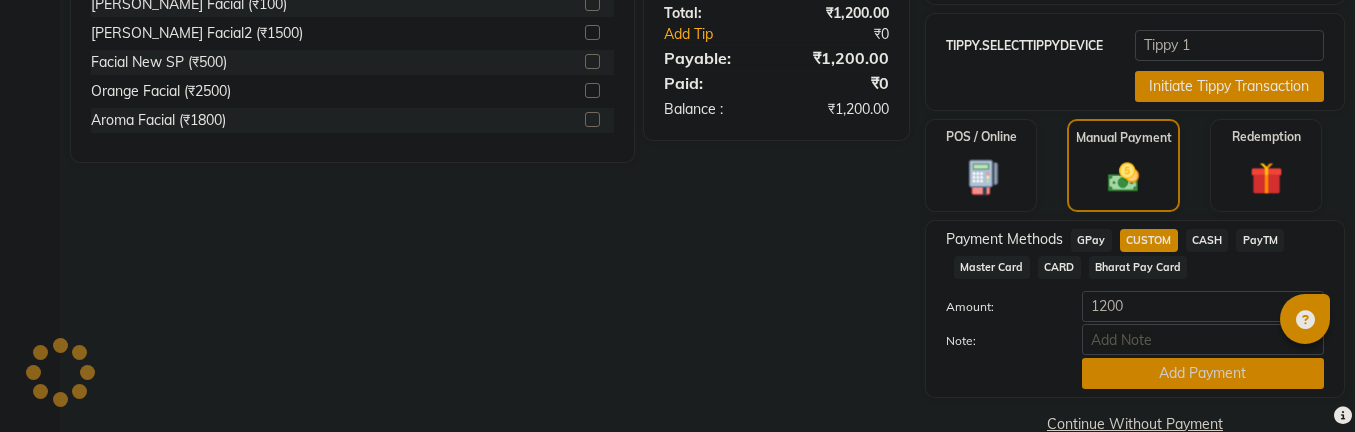 click on "Add Payment" 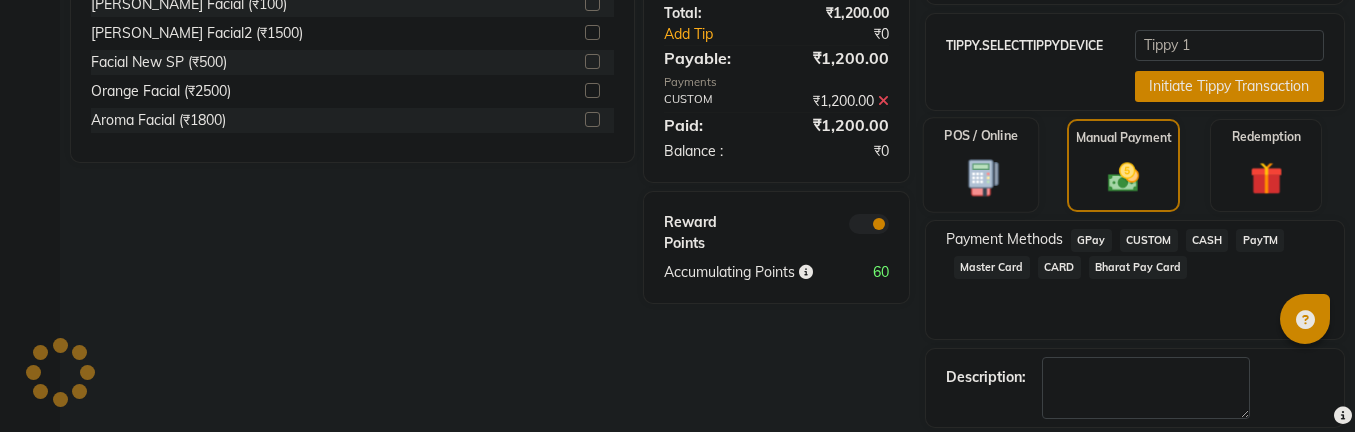 click 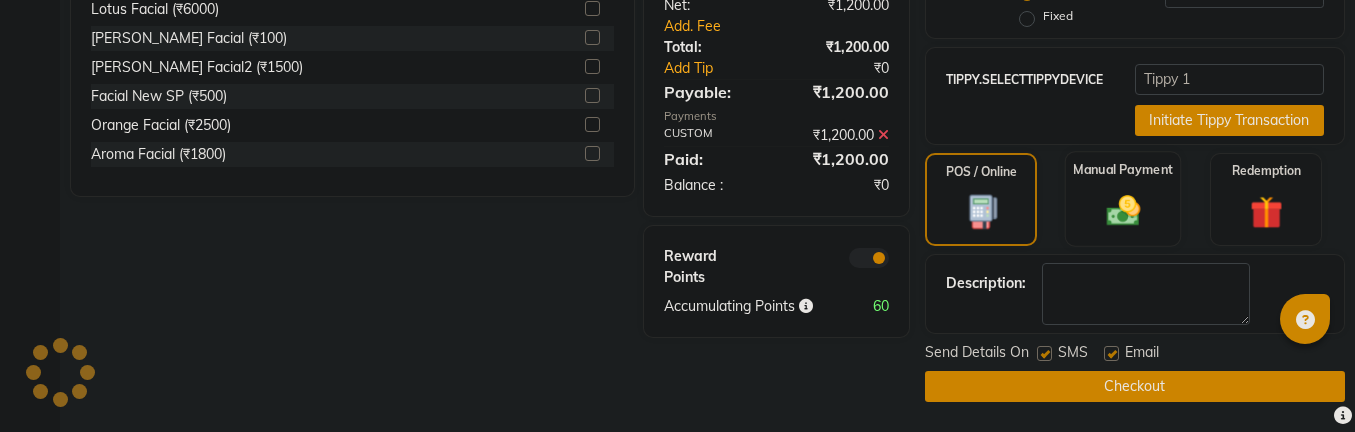 click 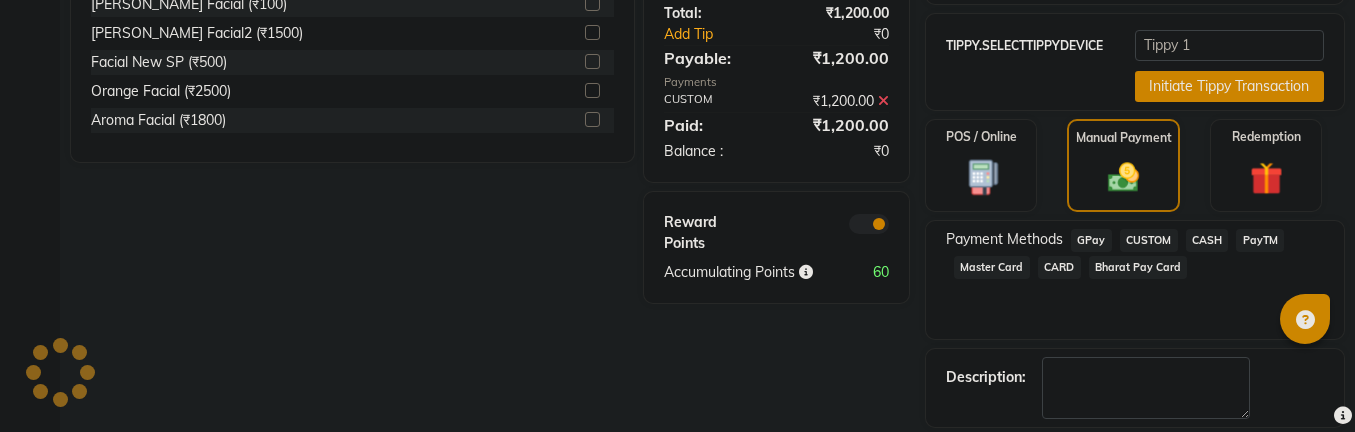 click on "CUSTOM" 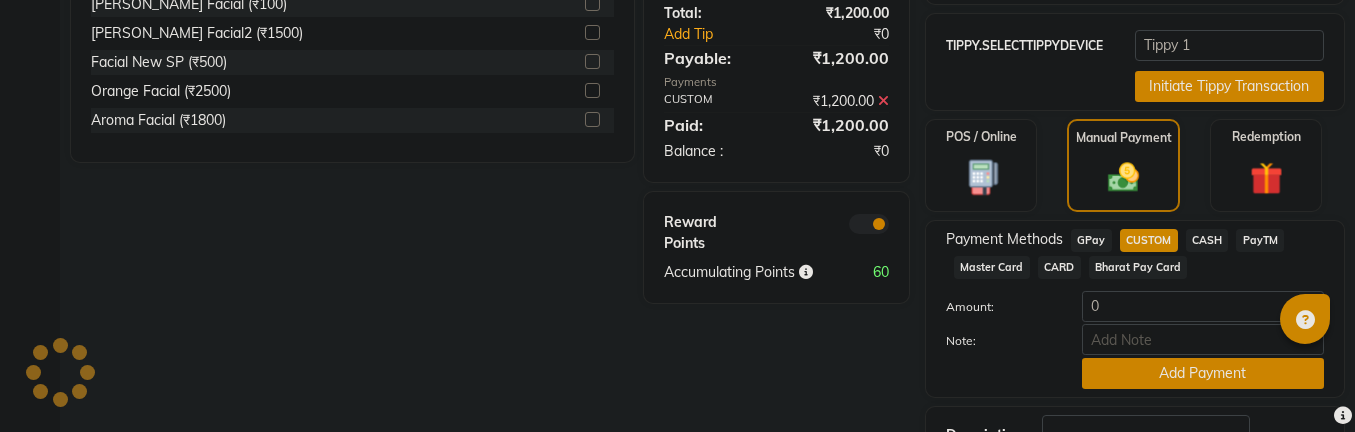 click 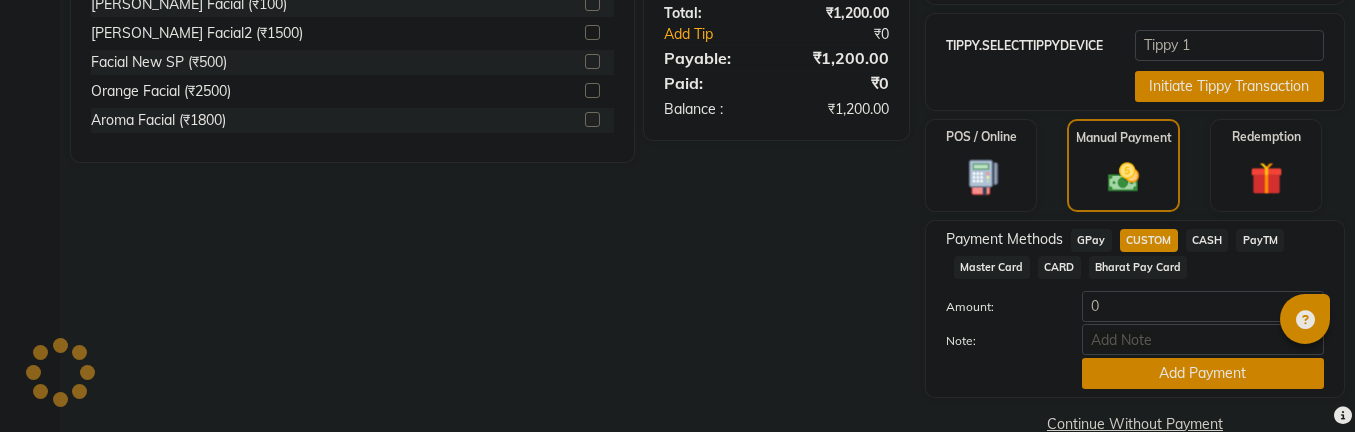click on "GPay" 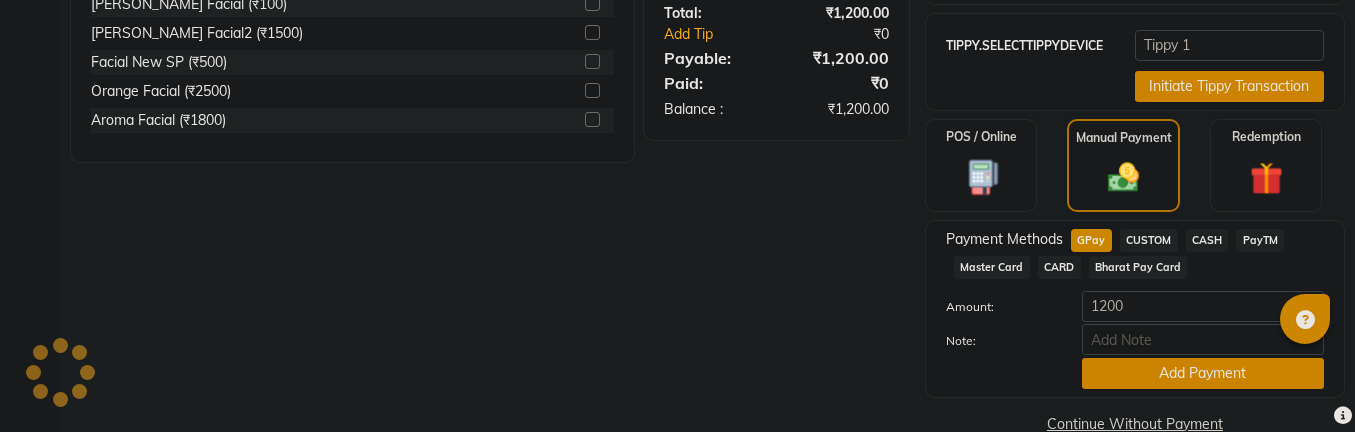 click on "CUSTOM" 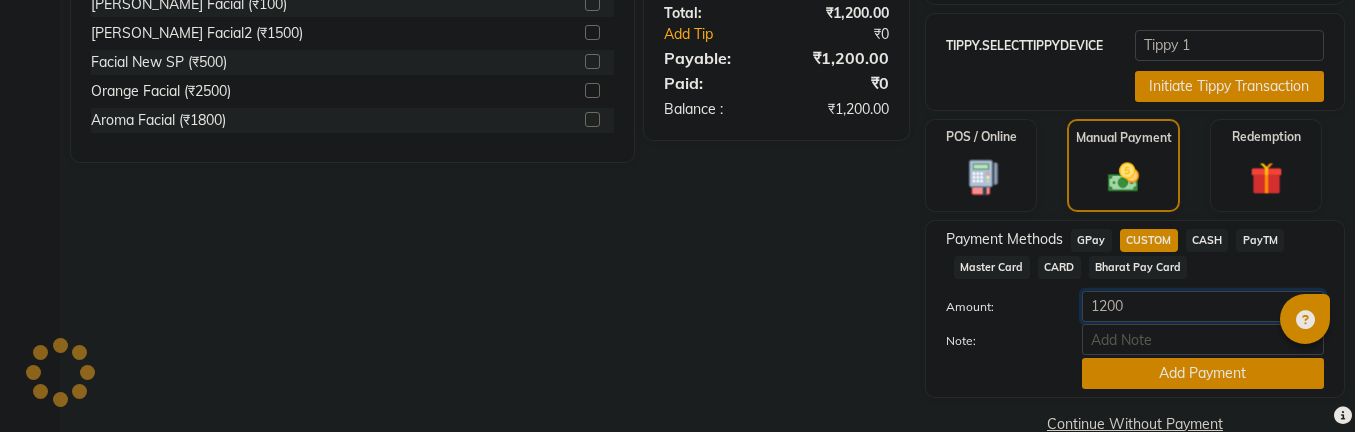click on "1200" 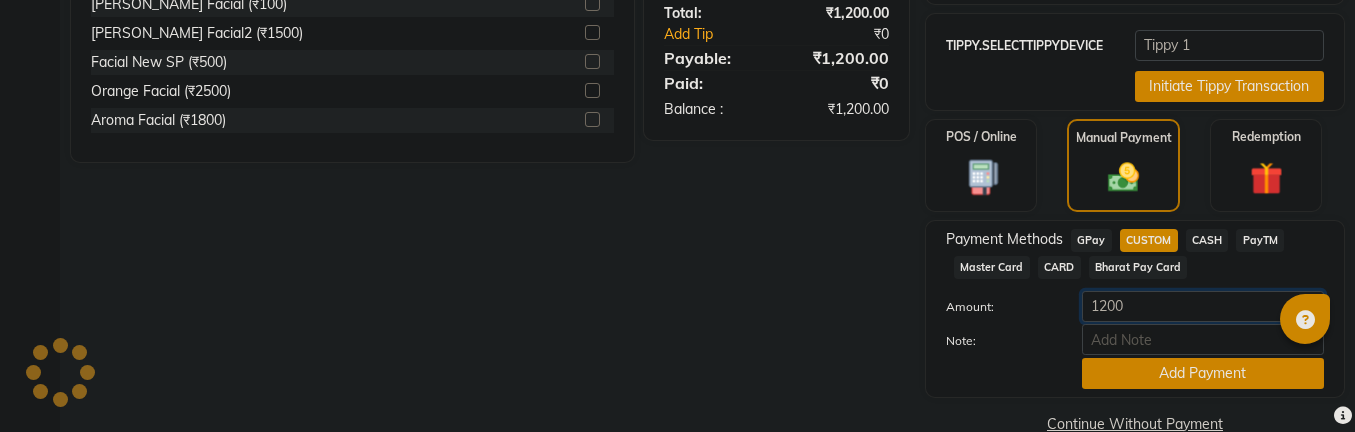 click on "1200" 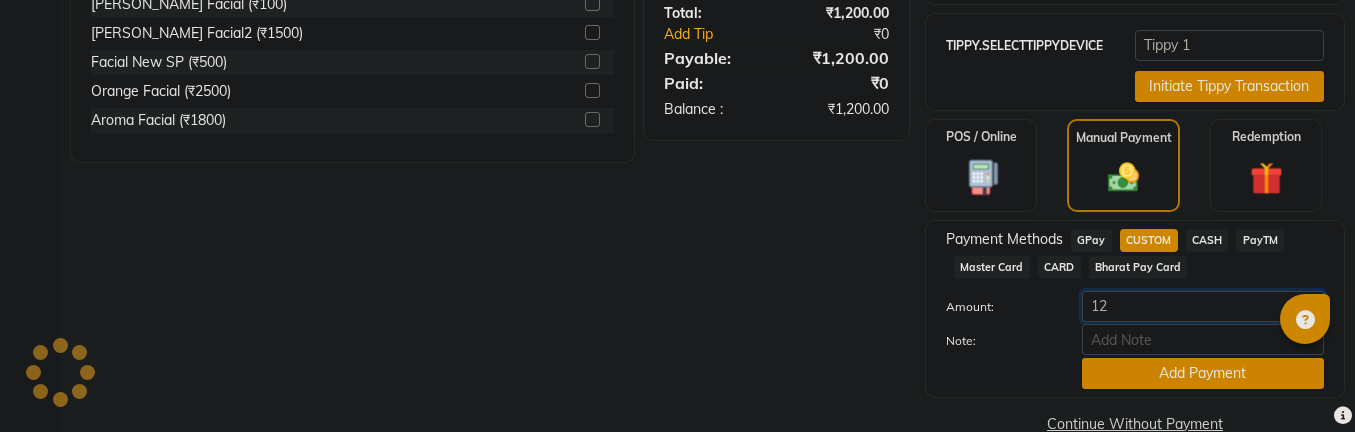 type on "12" 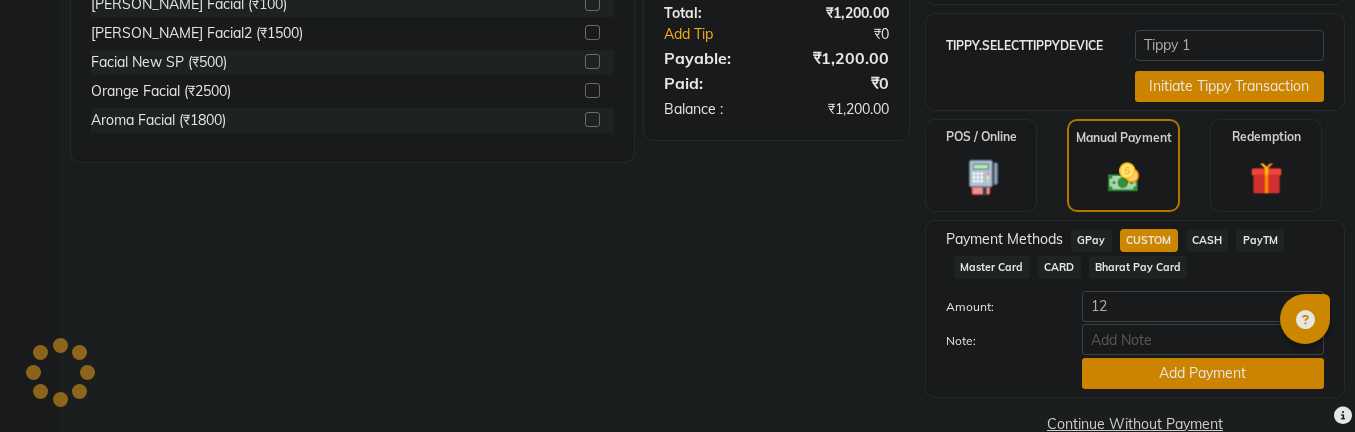 click on "Payment Methods  GPay   CUSTOM   CASH   PayTM   Master Card   CARD   Bharat Pay Card  Amount: 12 Note: Add Payment" 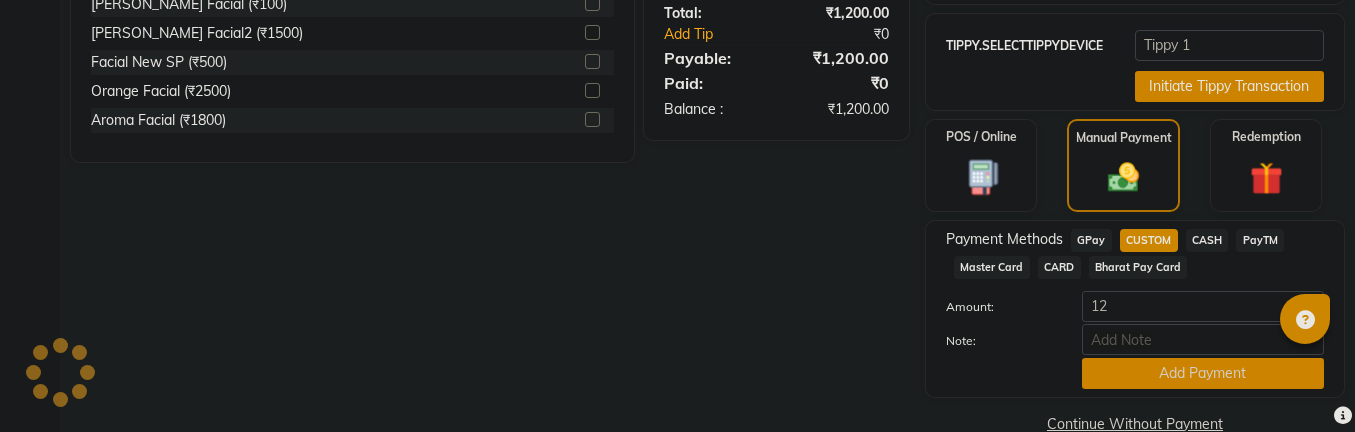 click on "Add Payment" 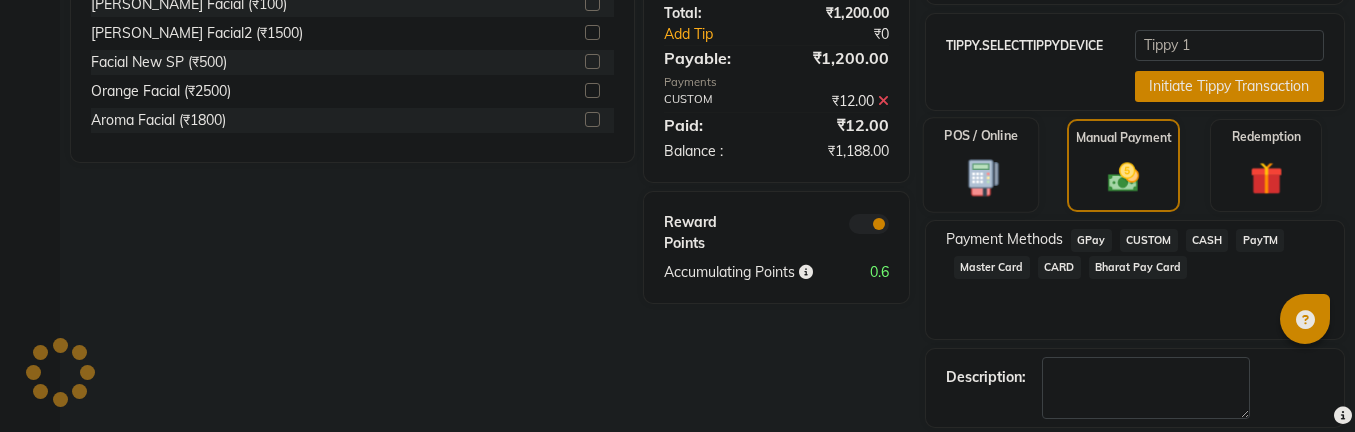 click 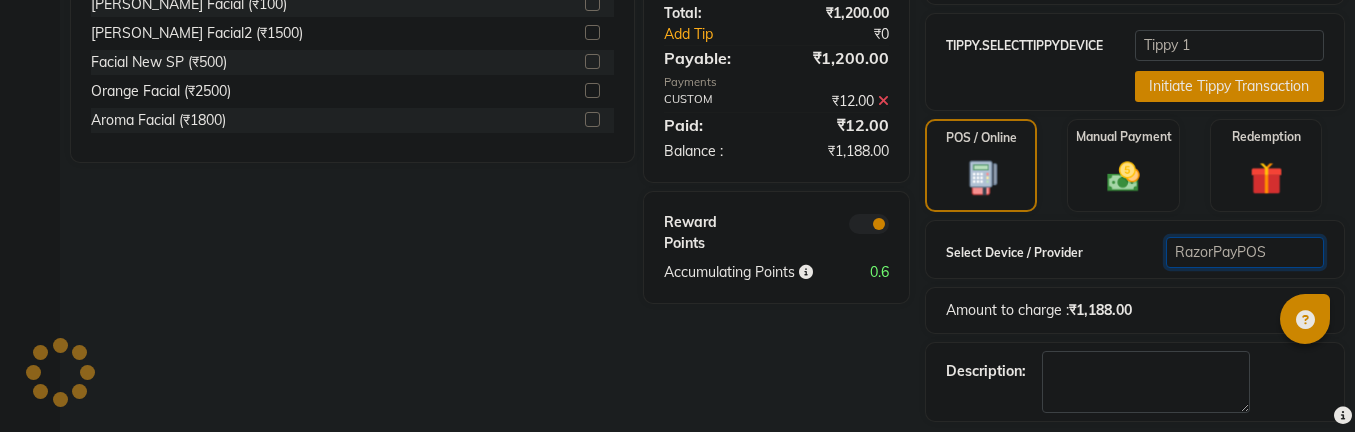 click on "Select  RazorPayPOS   payByCloud   PineLabs Test1   Payrock WORLDNET   pay by cloud   test" 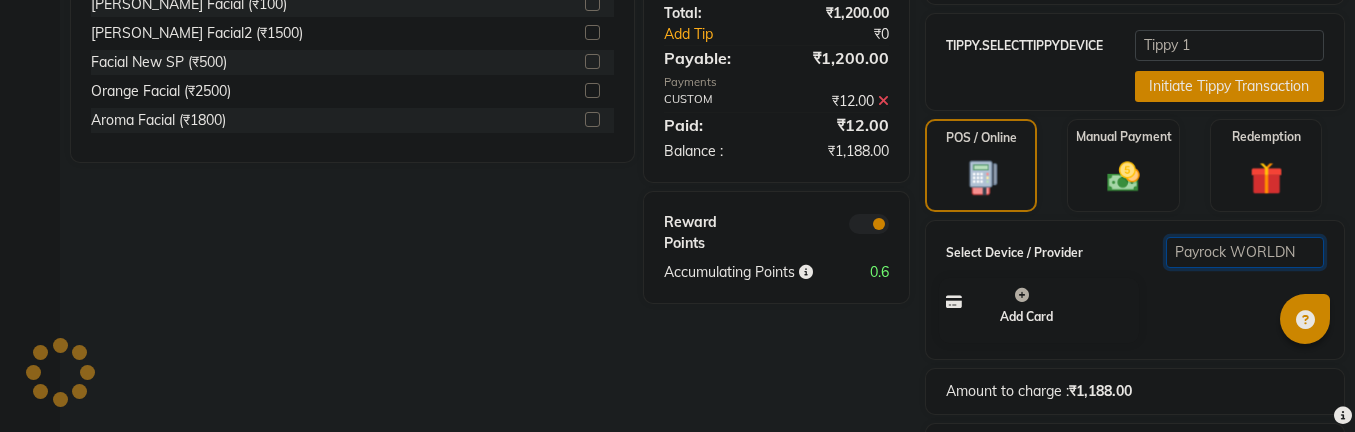 click on "Select  RazorPayPOS   payByCloud   PineLabs Test1   Payrock WORLDNET   pay by cloud   test" 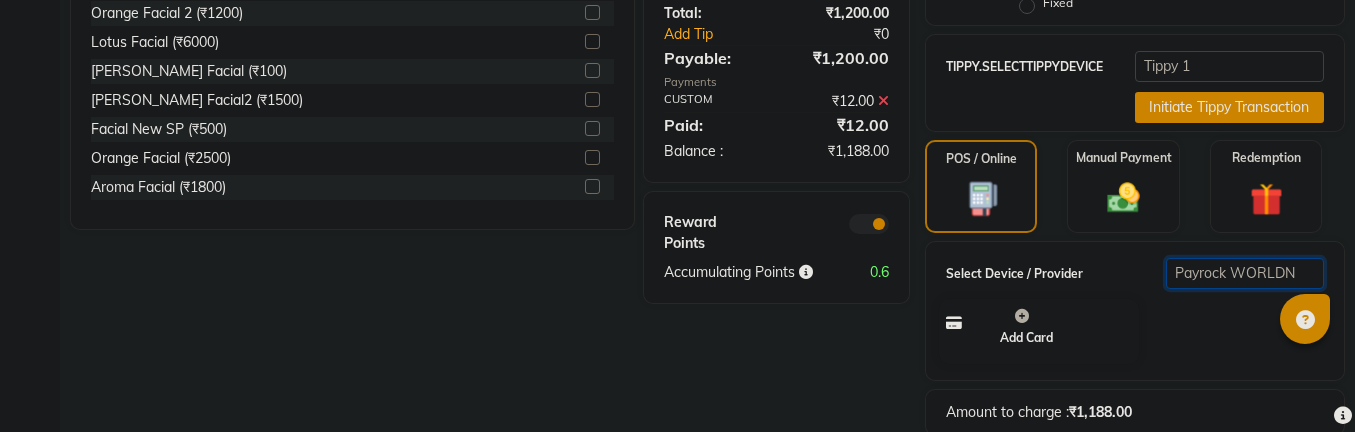 click on "Select  RazorPayPOS   payByCloud   PineLabs Test1   Payrock WORLDNET   pay by cloud   test" 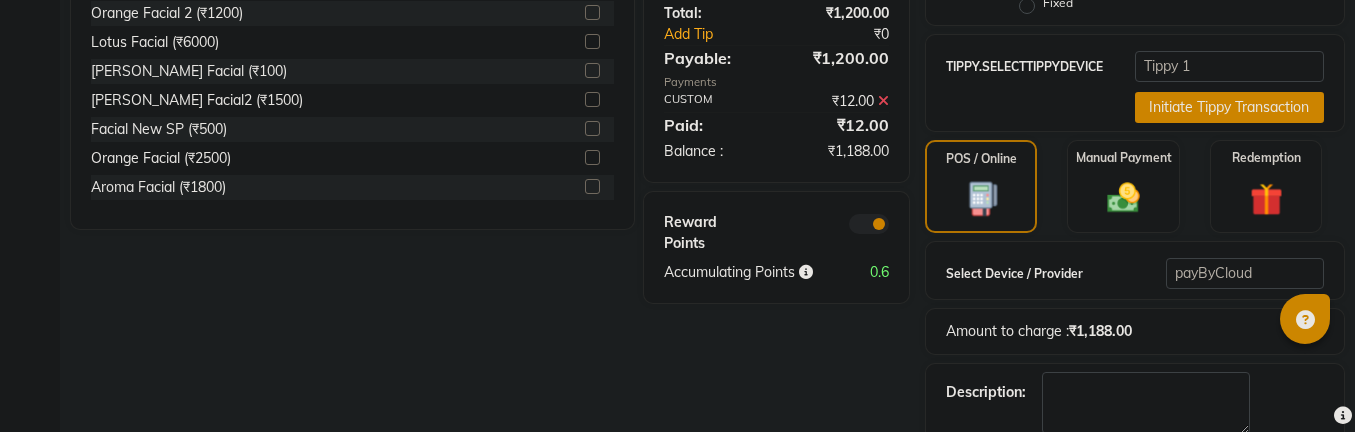 scroll, scrollTop: 723, scrollLeft: 0, axis: vertical 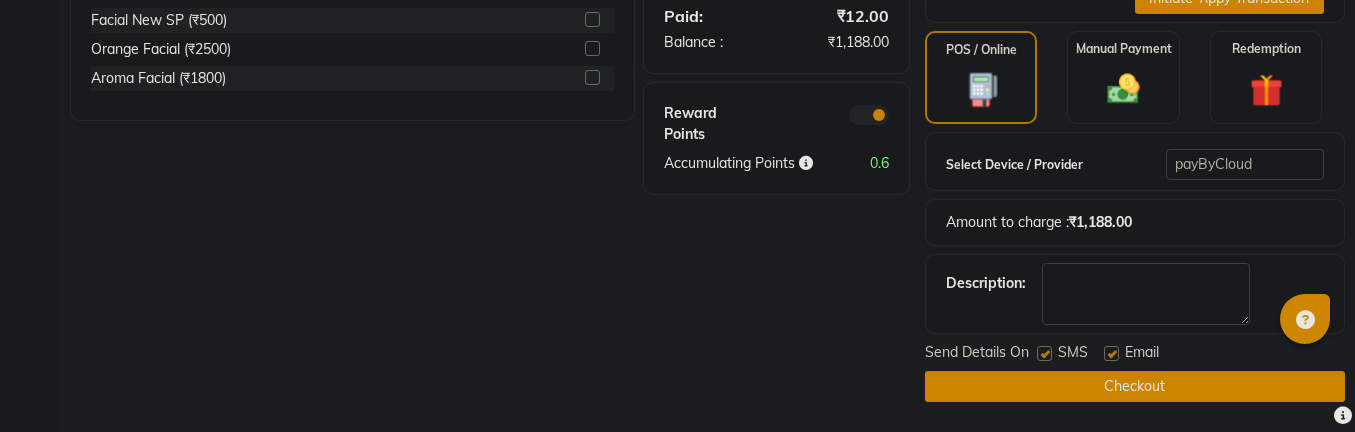 click on "Checkout" 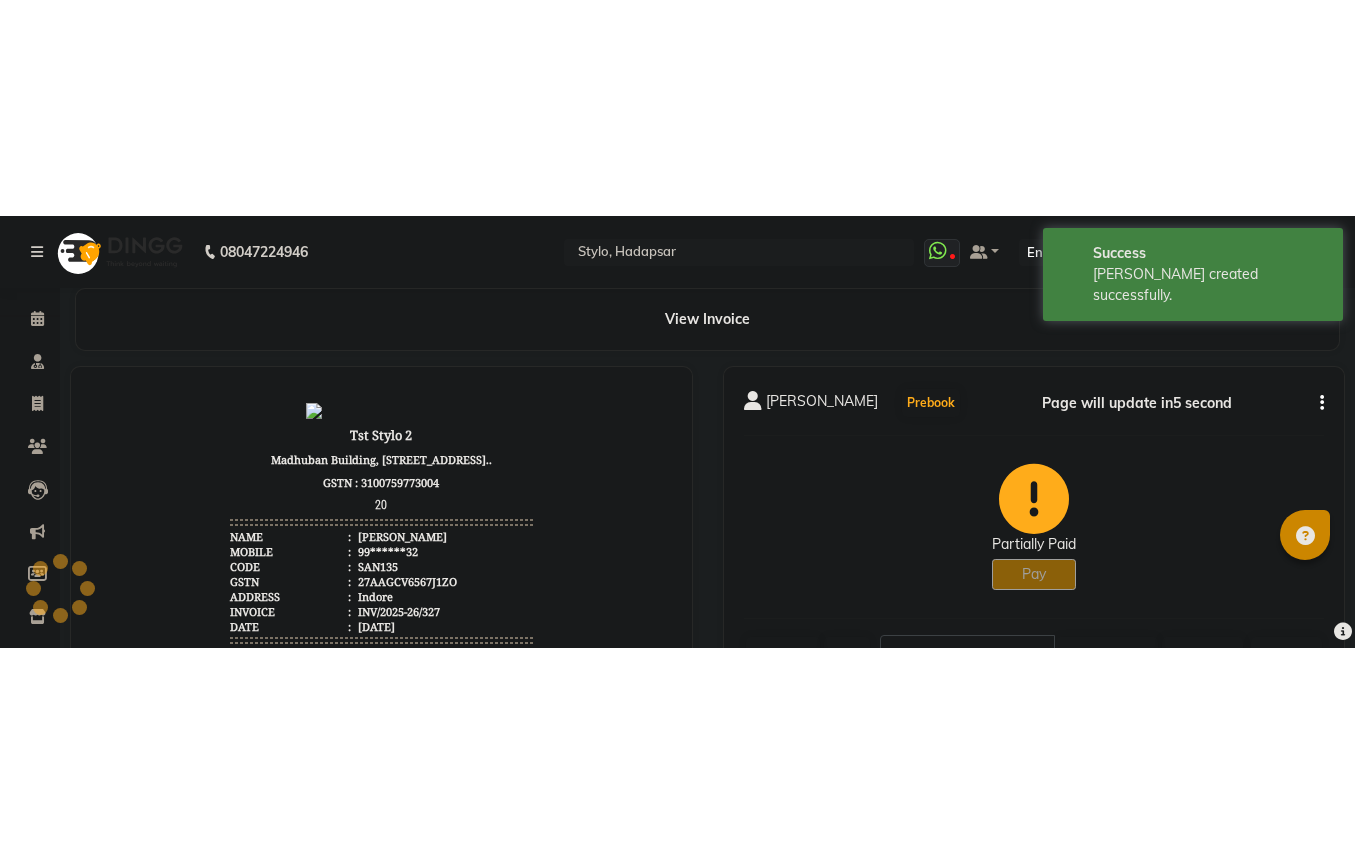 scroll, scrollTop: 0, scrollLeft: 0, axis: both 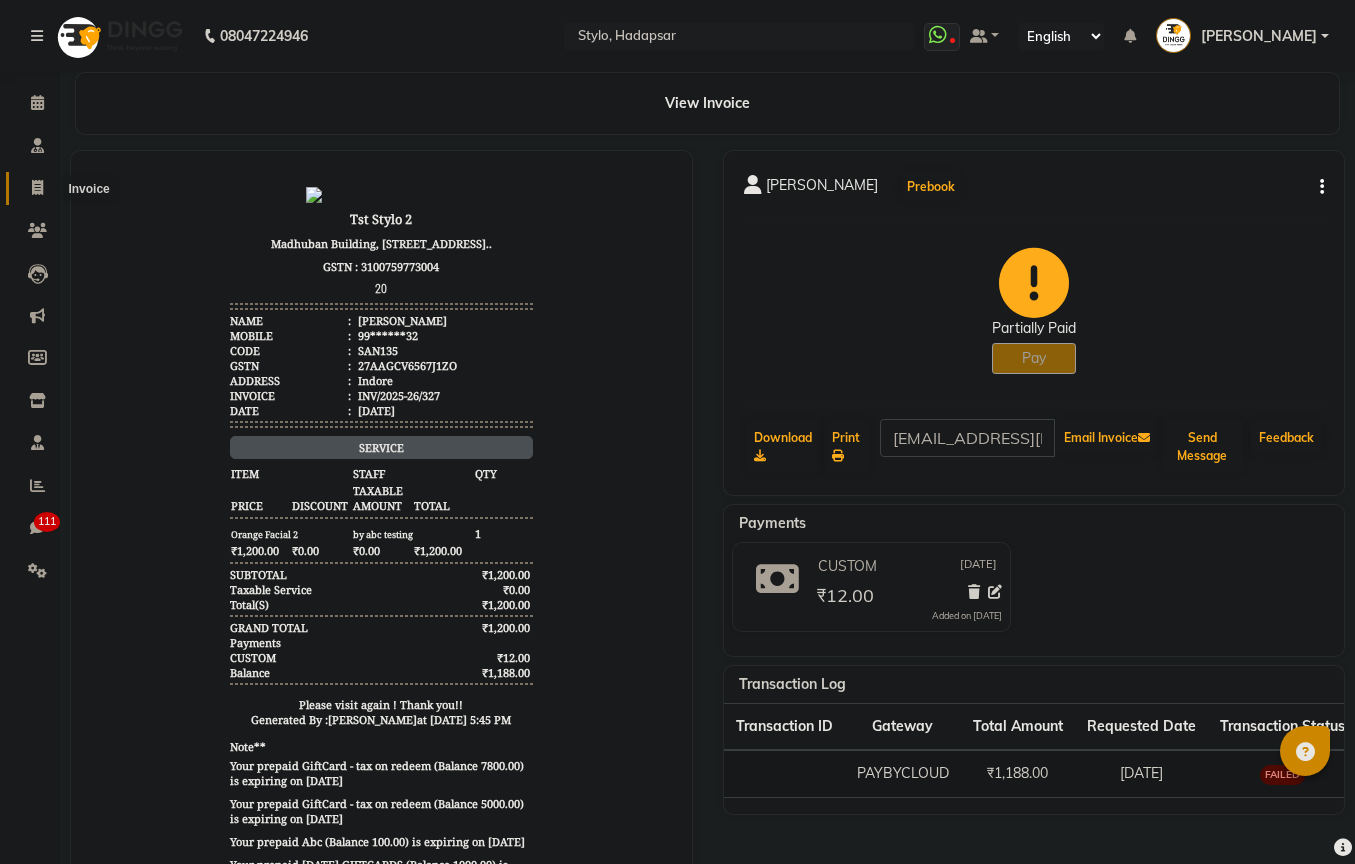 click 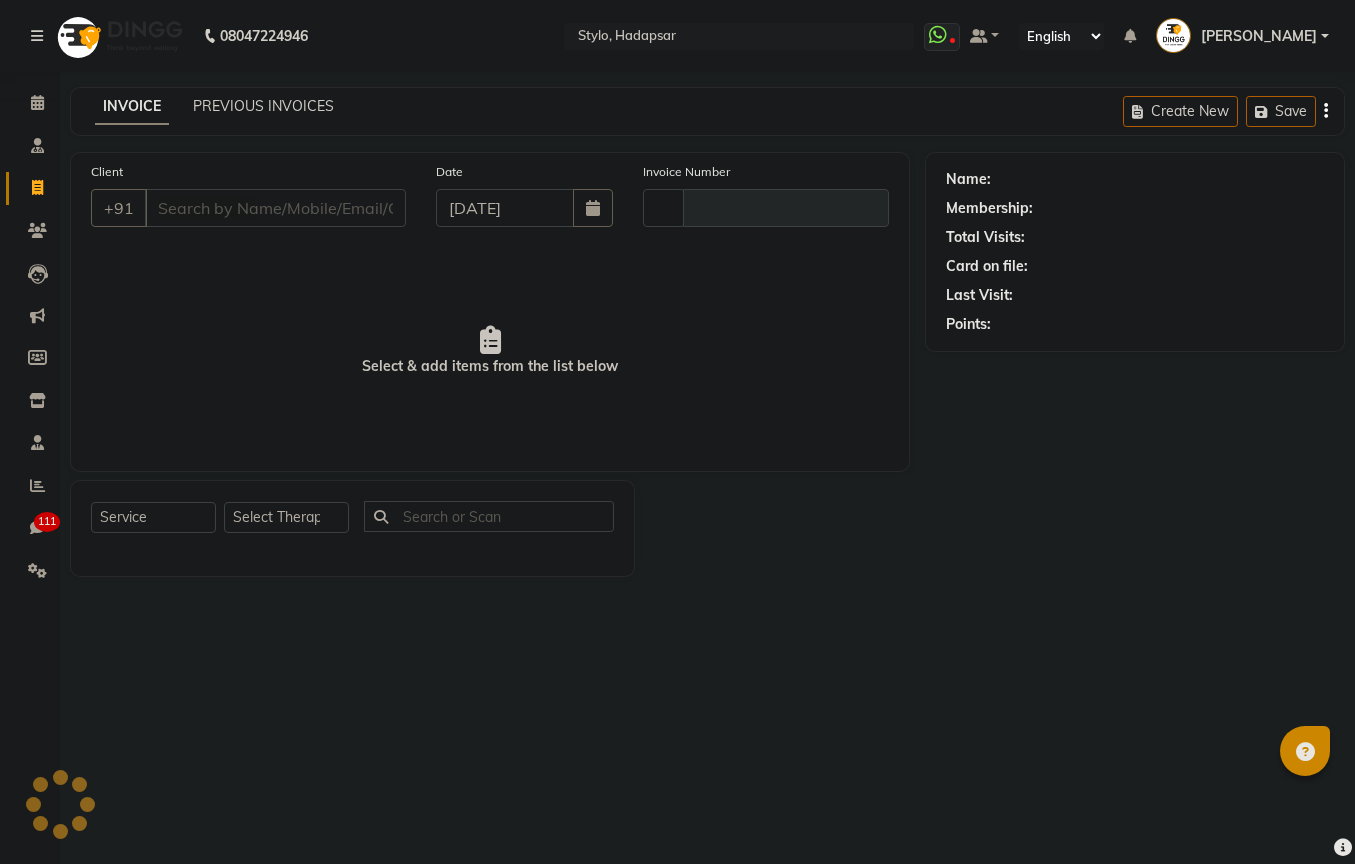 type on "328" 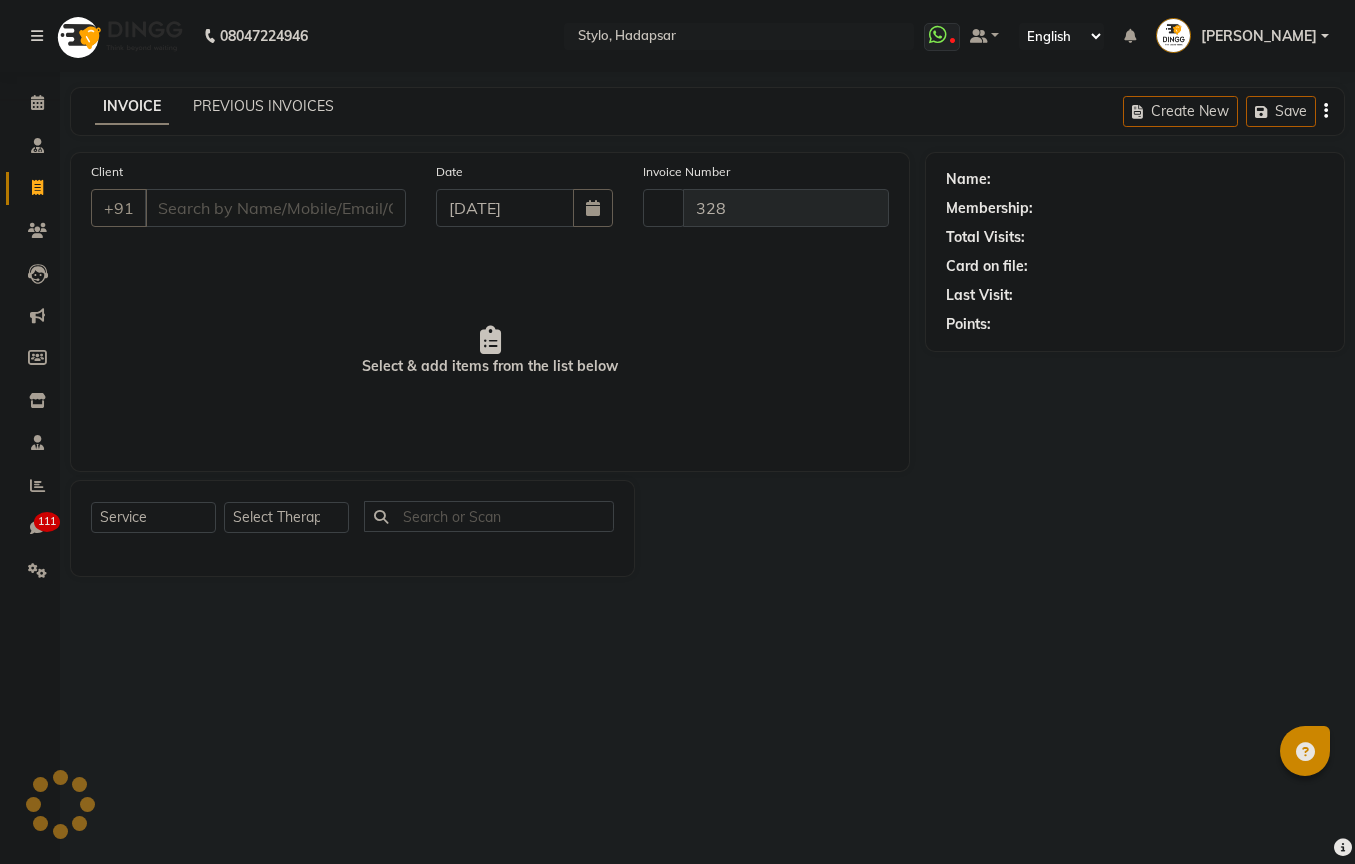 select on "157" 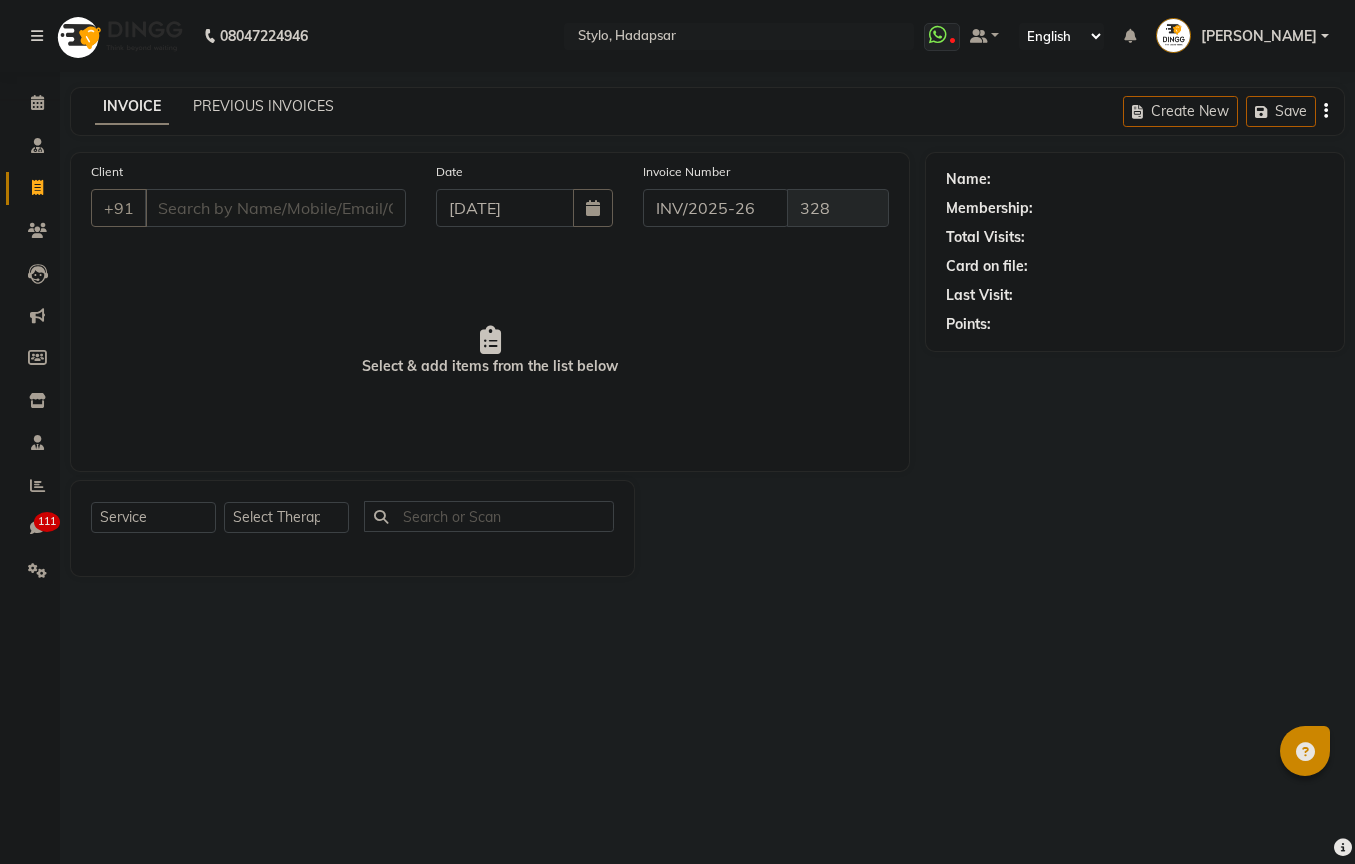 click on "Client" at bounding box center [275, 208] 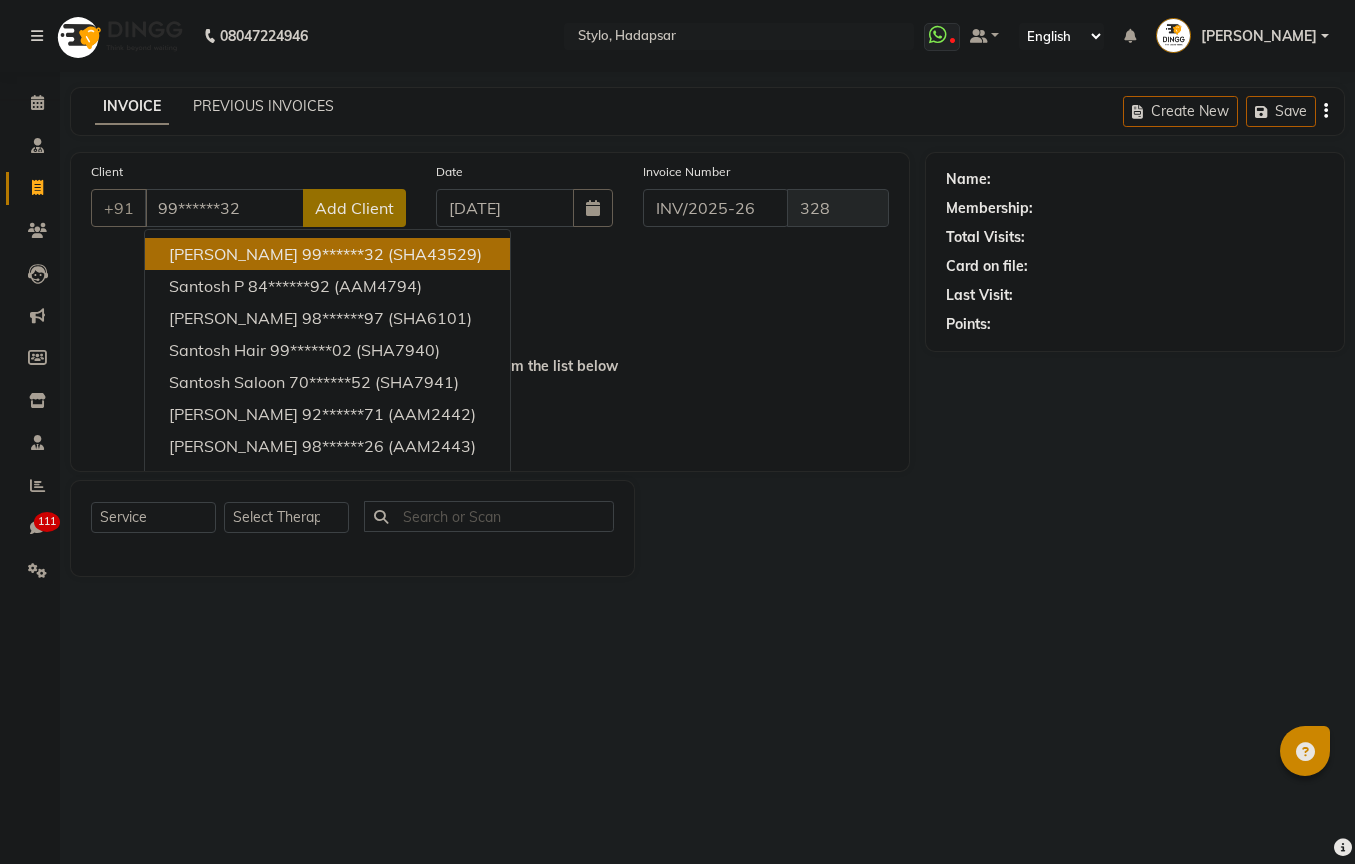 type on "99******32" 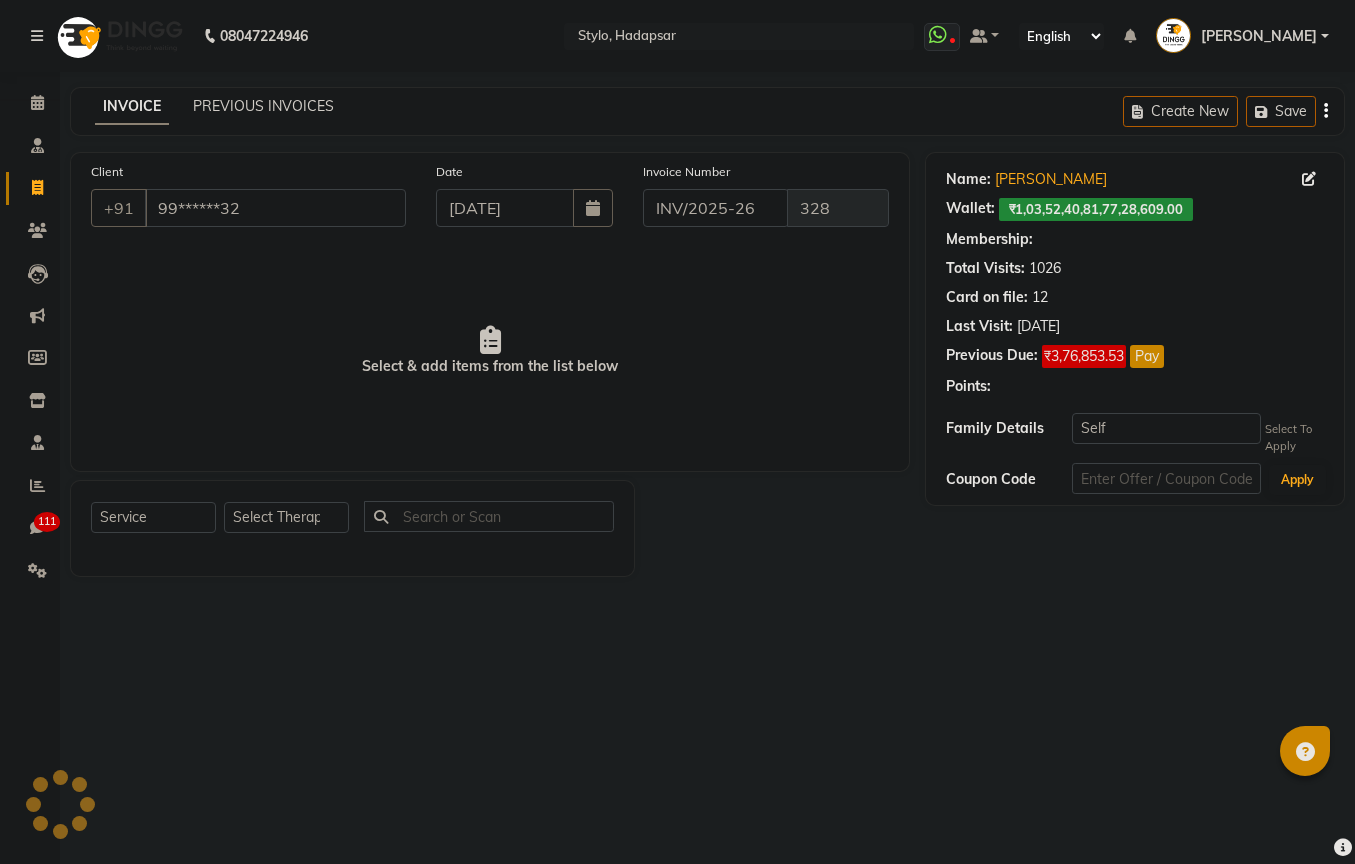 select on "20: Object" 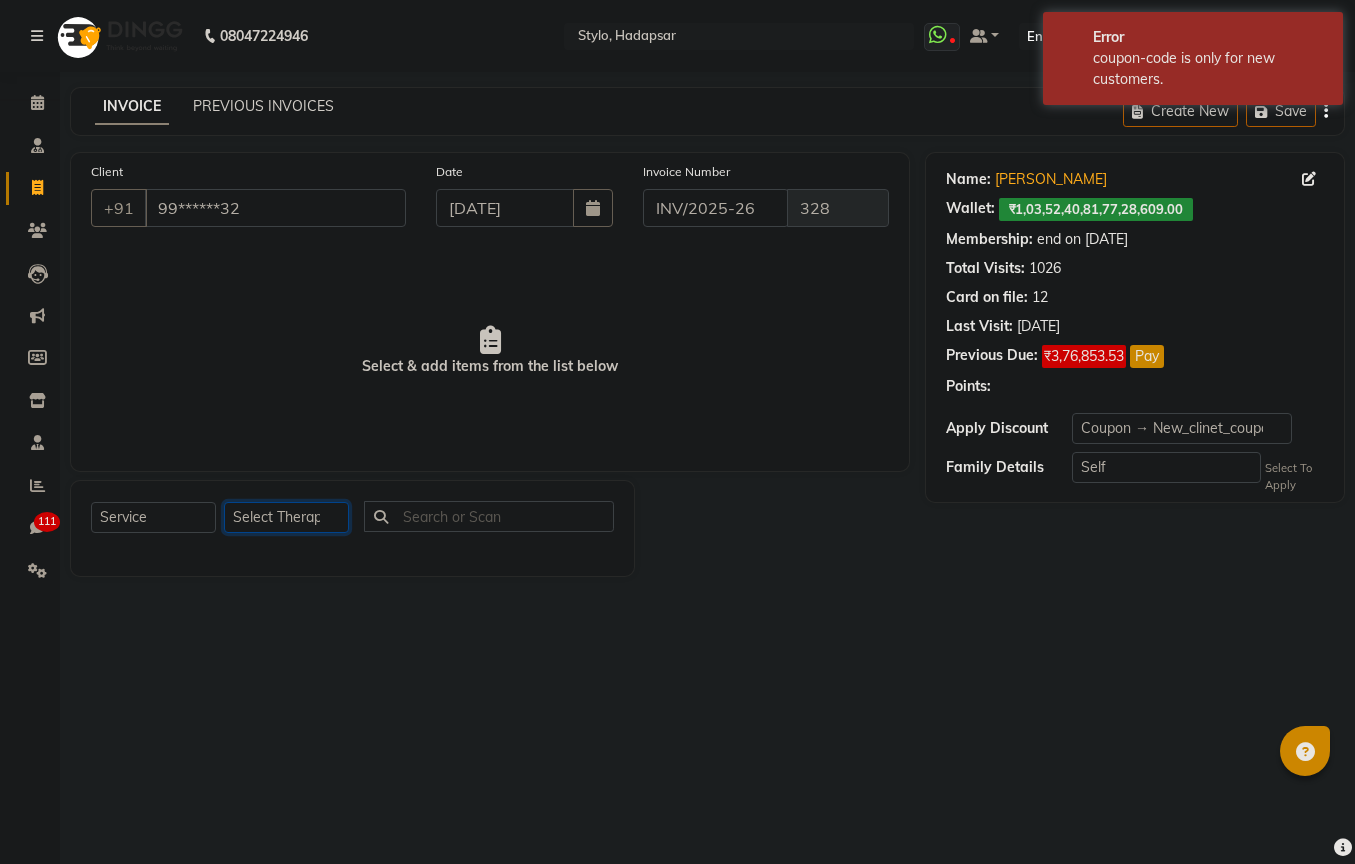 click on "Select Therapist aadi [PERSON_NAME] abc testing Abc testing abhi Admin A Amit Ankit [PERSON_NAME] ashwins Automation Automation DND [PERSON_NAME] [PERSON_NAME] [PERSON_NAME] Mokal2 dinesh dingg staff test dingg staff test2 dinu [PERSON_NAME] [PERSON_NAME] [PERSON_NAME] harsh testing [PERSON_NAME] [PERSON_NAME] [PERSON_NAME] Mamta MonaKumari Mukhtar New QA Staff New Salary Staff New Salary Staff 2 New staff Testing praveen Praveen2 [PERSON_NAME] [PERSON_NAME]  [PERSON_NAME] billing [PERSON_NAME] samtesting [PERSON_NAME] [PERSON_NAME] [PERSON_NAME] shubham431 [PERSON_NAME] staff sortt Staff_DoNotDelete Staff new-2 [PERSON_NAME] [PERSON_NAME] [PERSON_NAME] Test Achievement 2 Testing Achievement testshubh testt Vani" 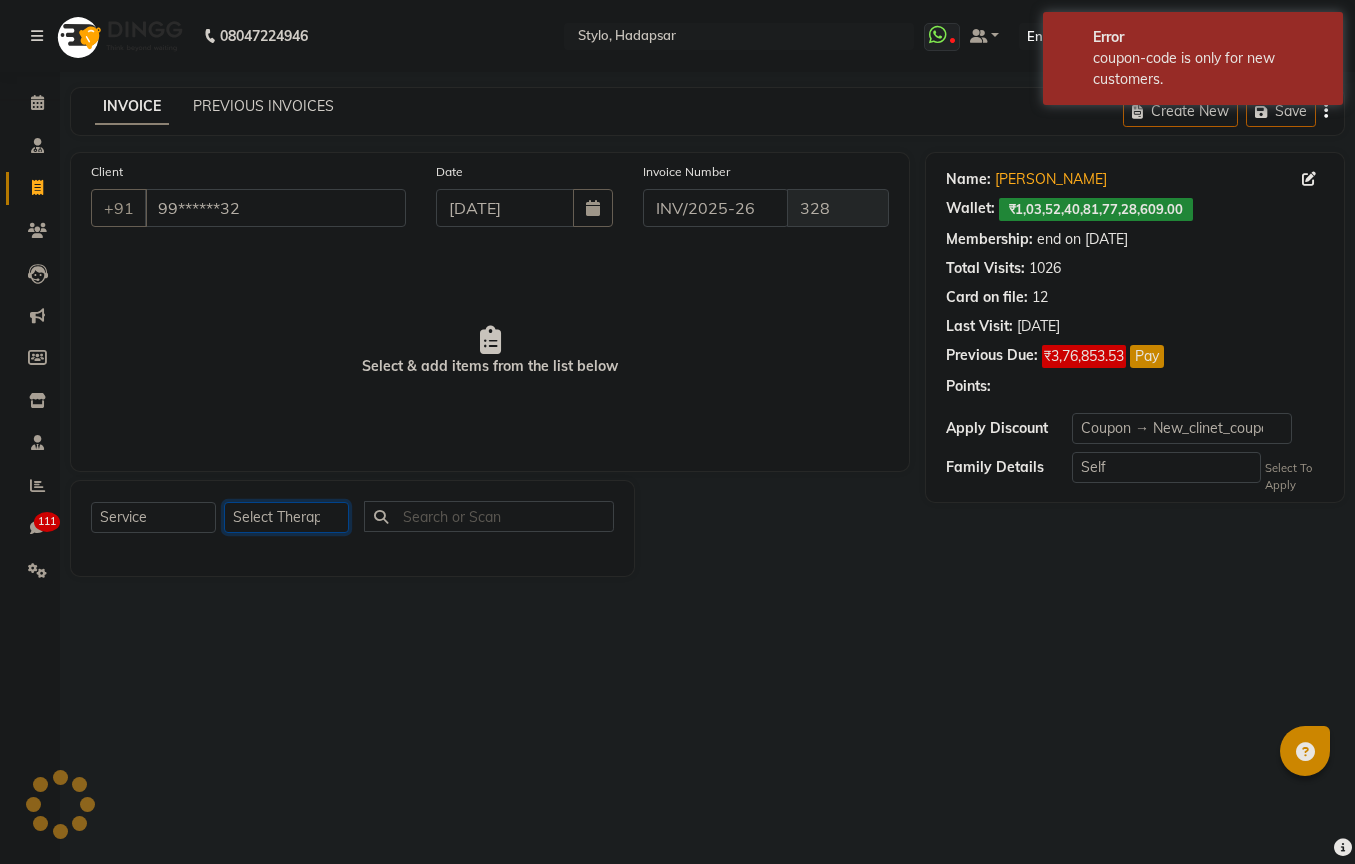 select on "5396" 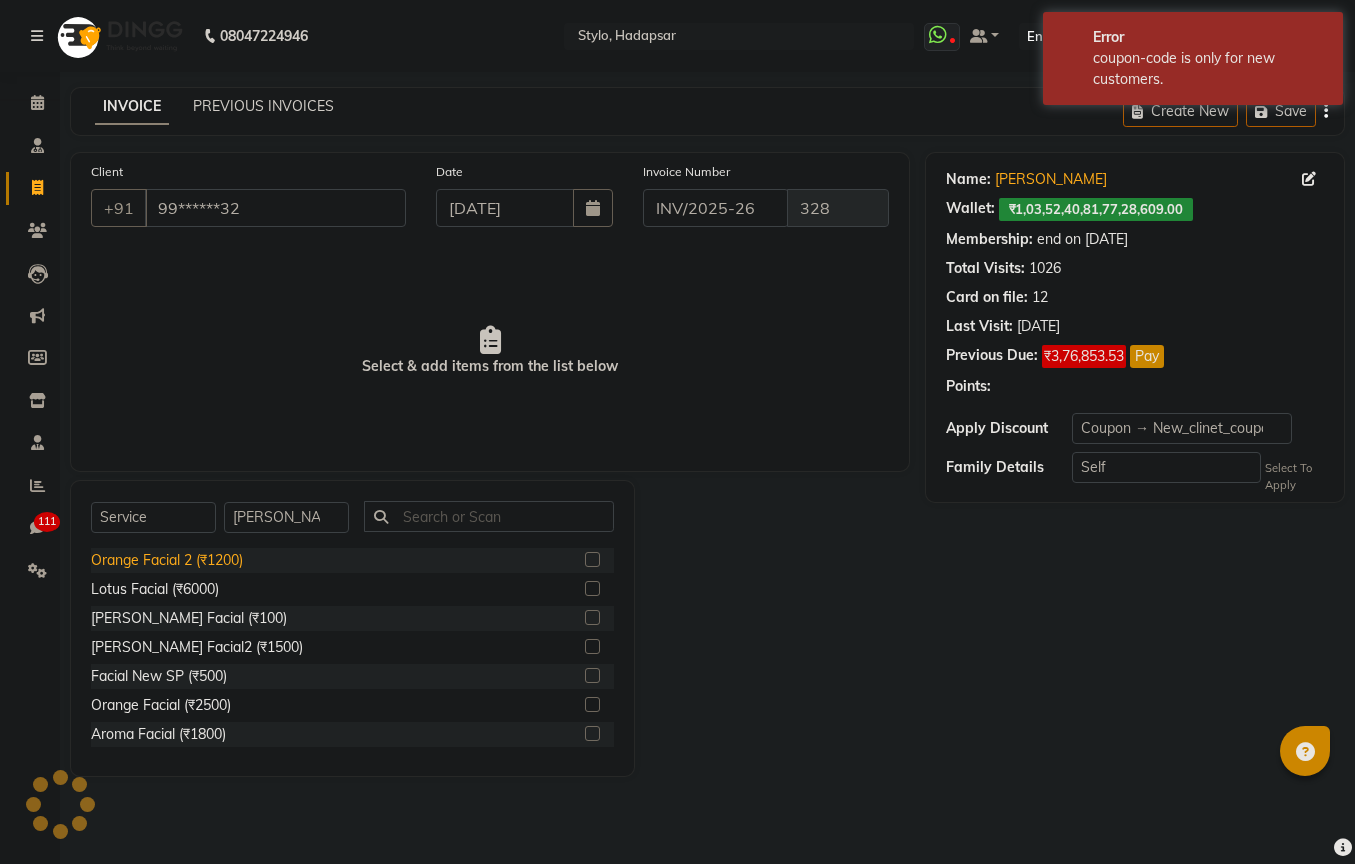 click on "Orange Facial 2 (₹1200)" 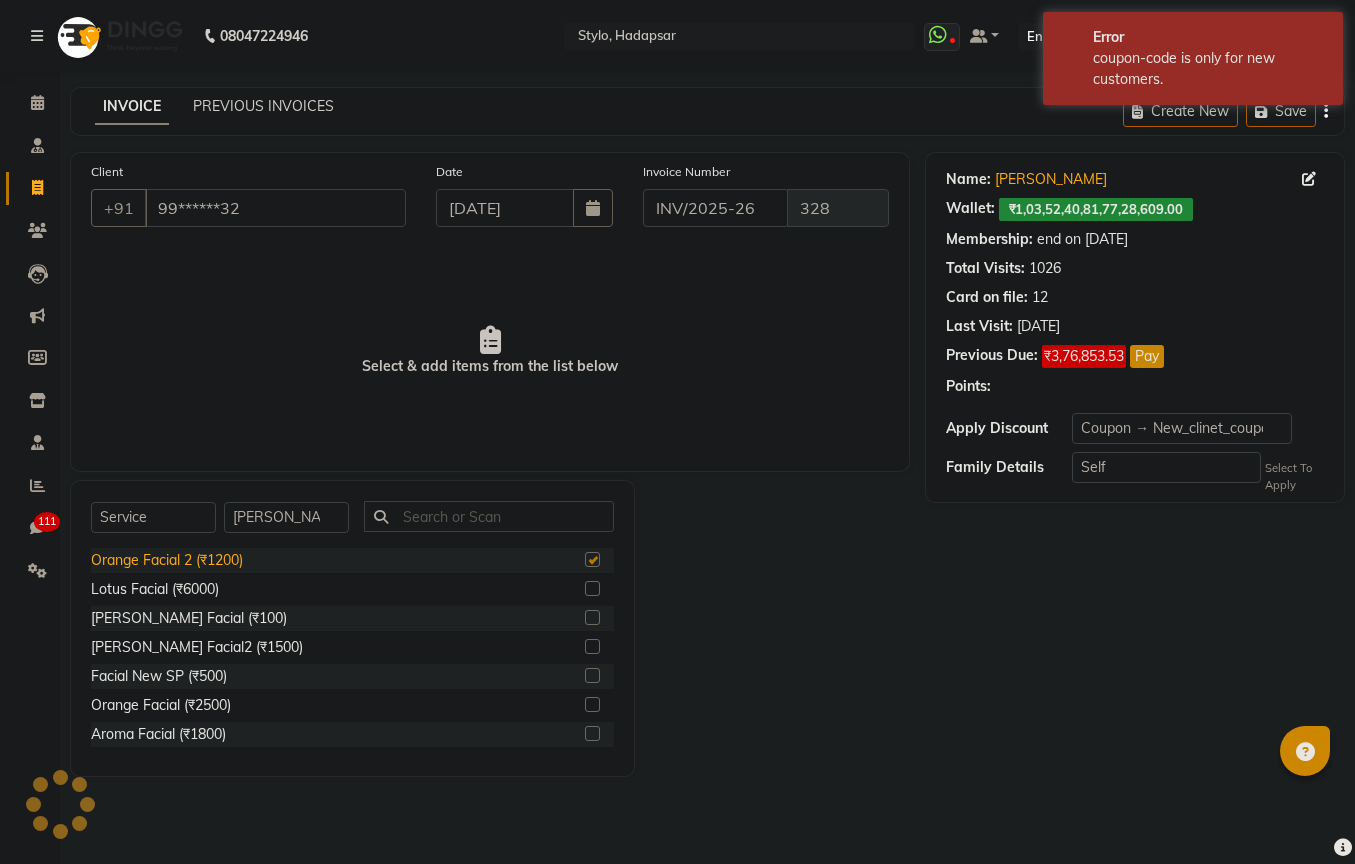 checkbox on "true" 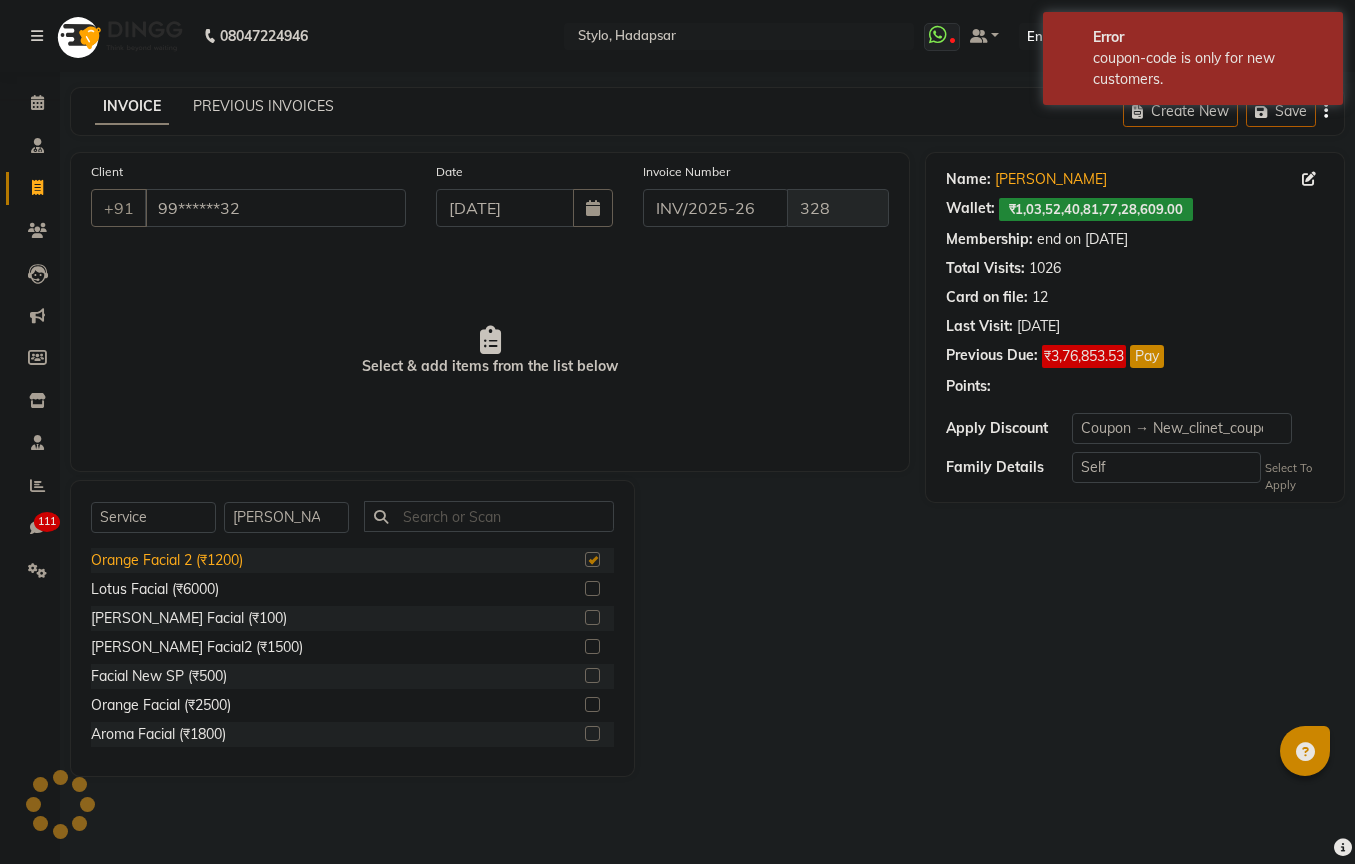 select on "Z73944" 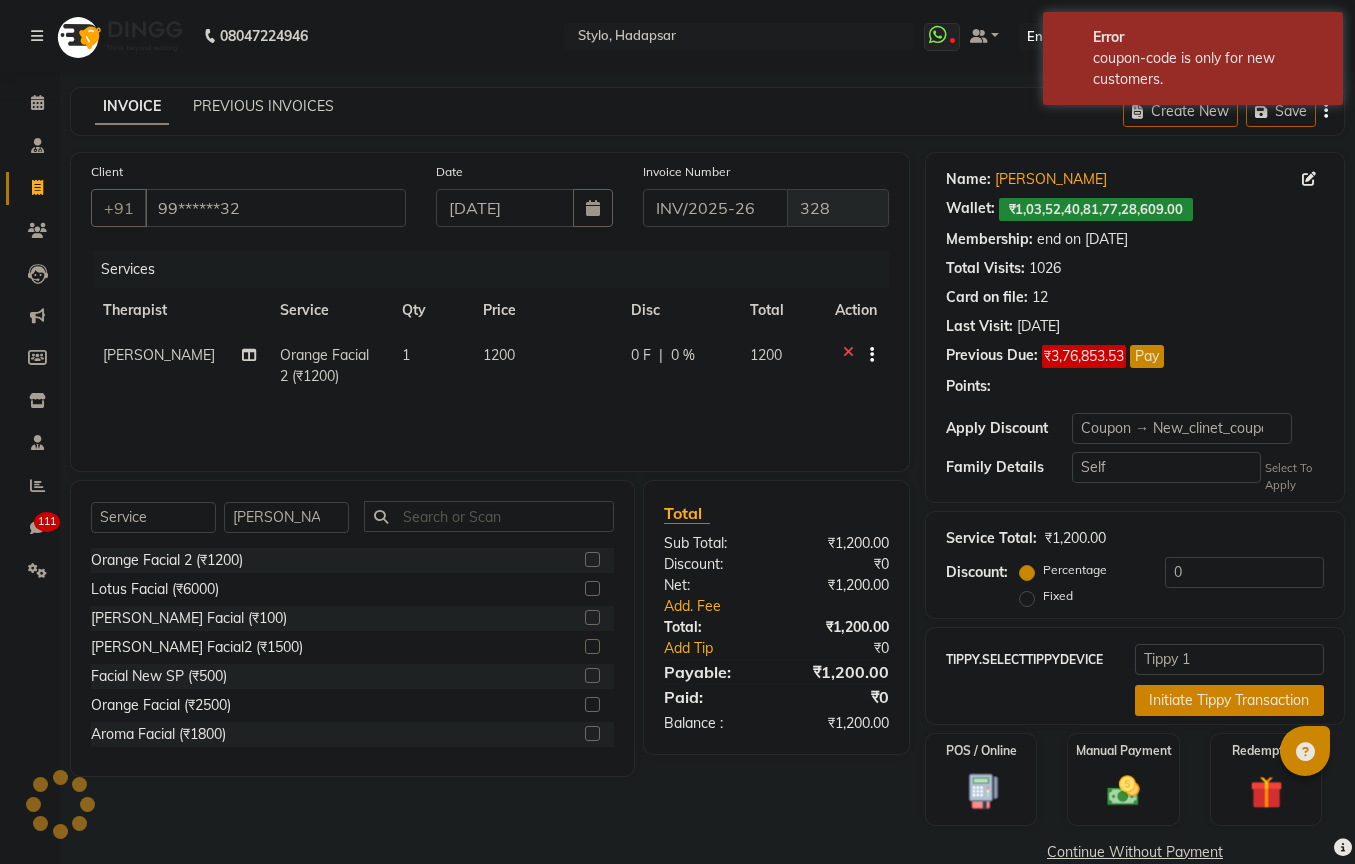 checkbox on "false" 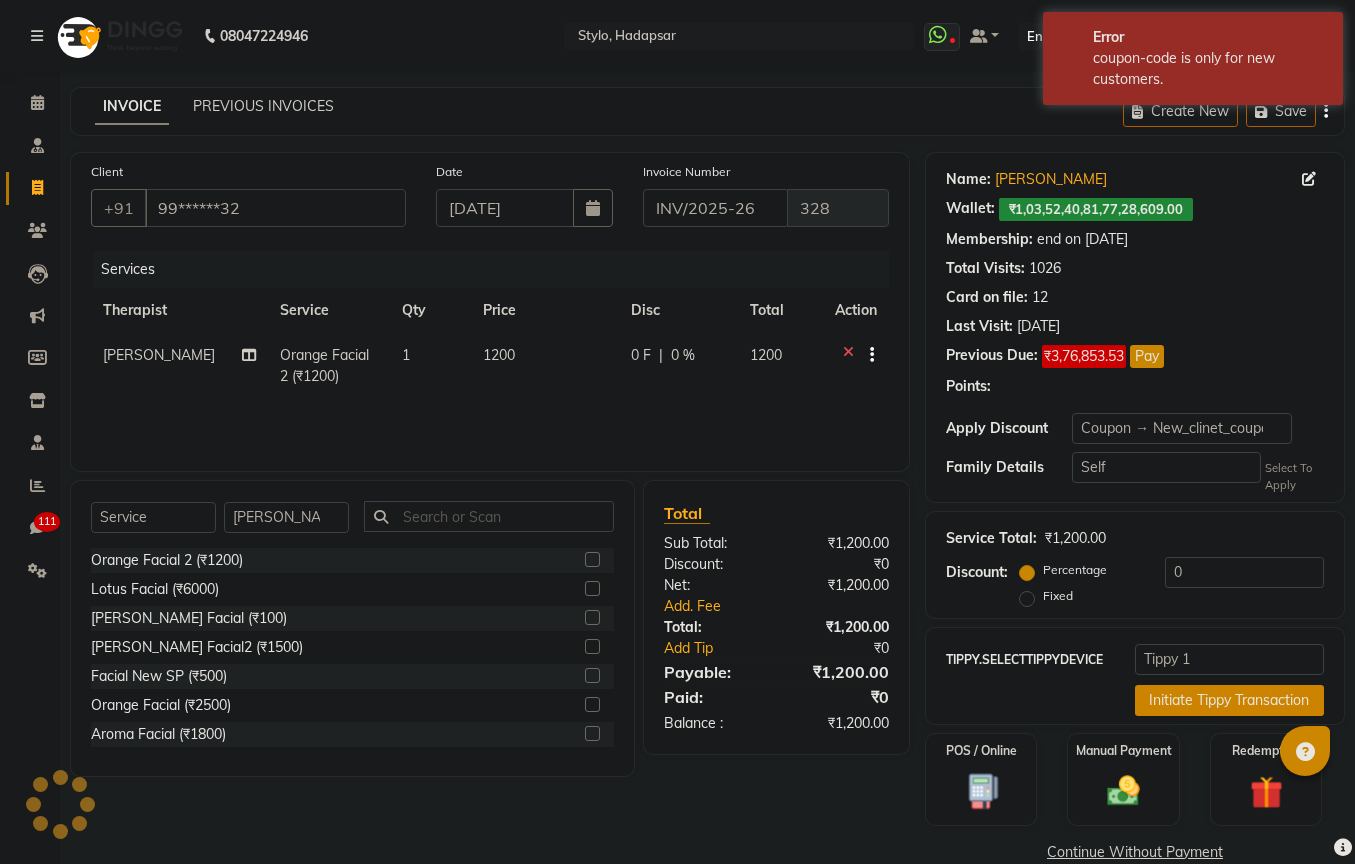 scroll, scrollTop: 33, scrollLeft: 0, axis: vertical 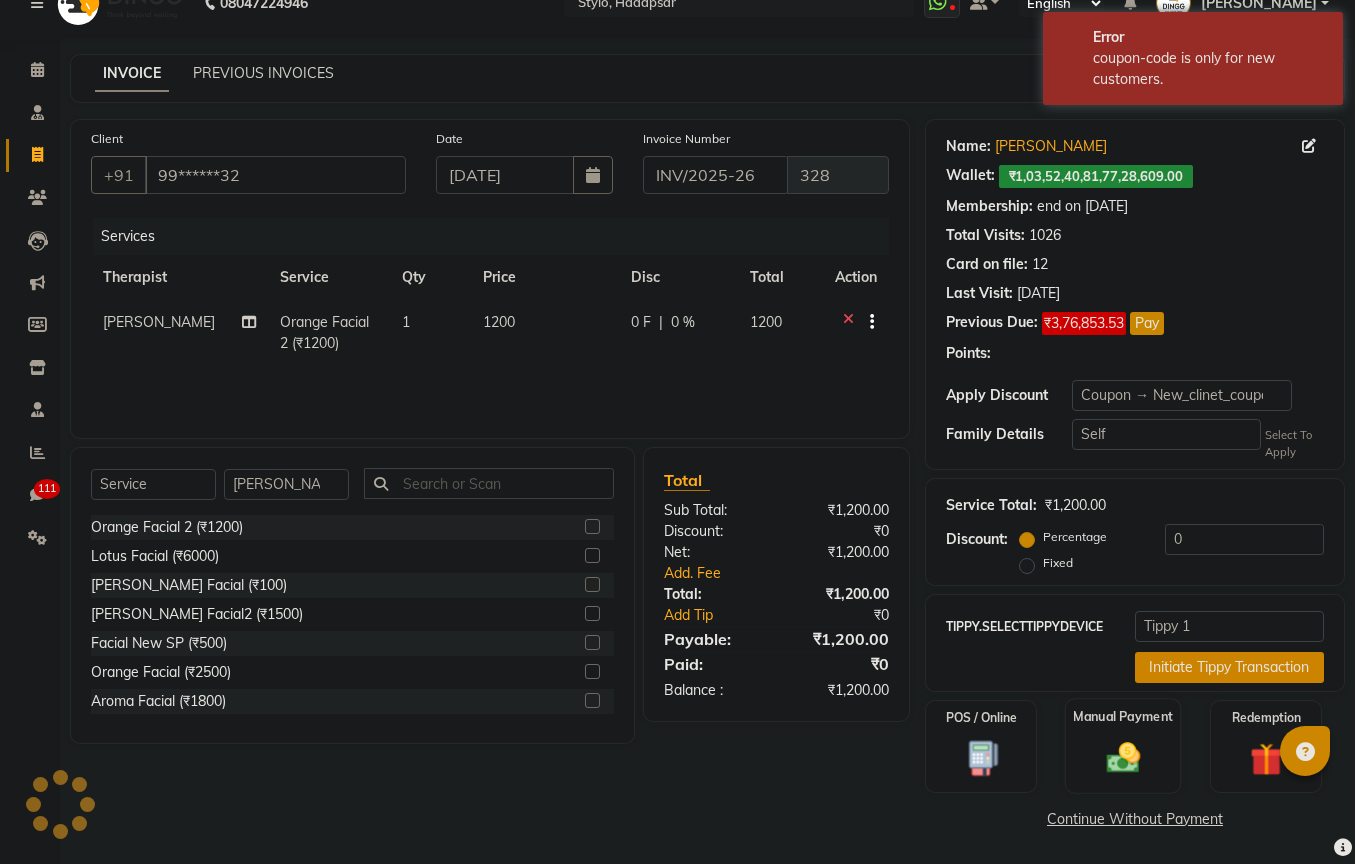 click on "Manual Payment" 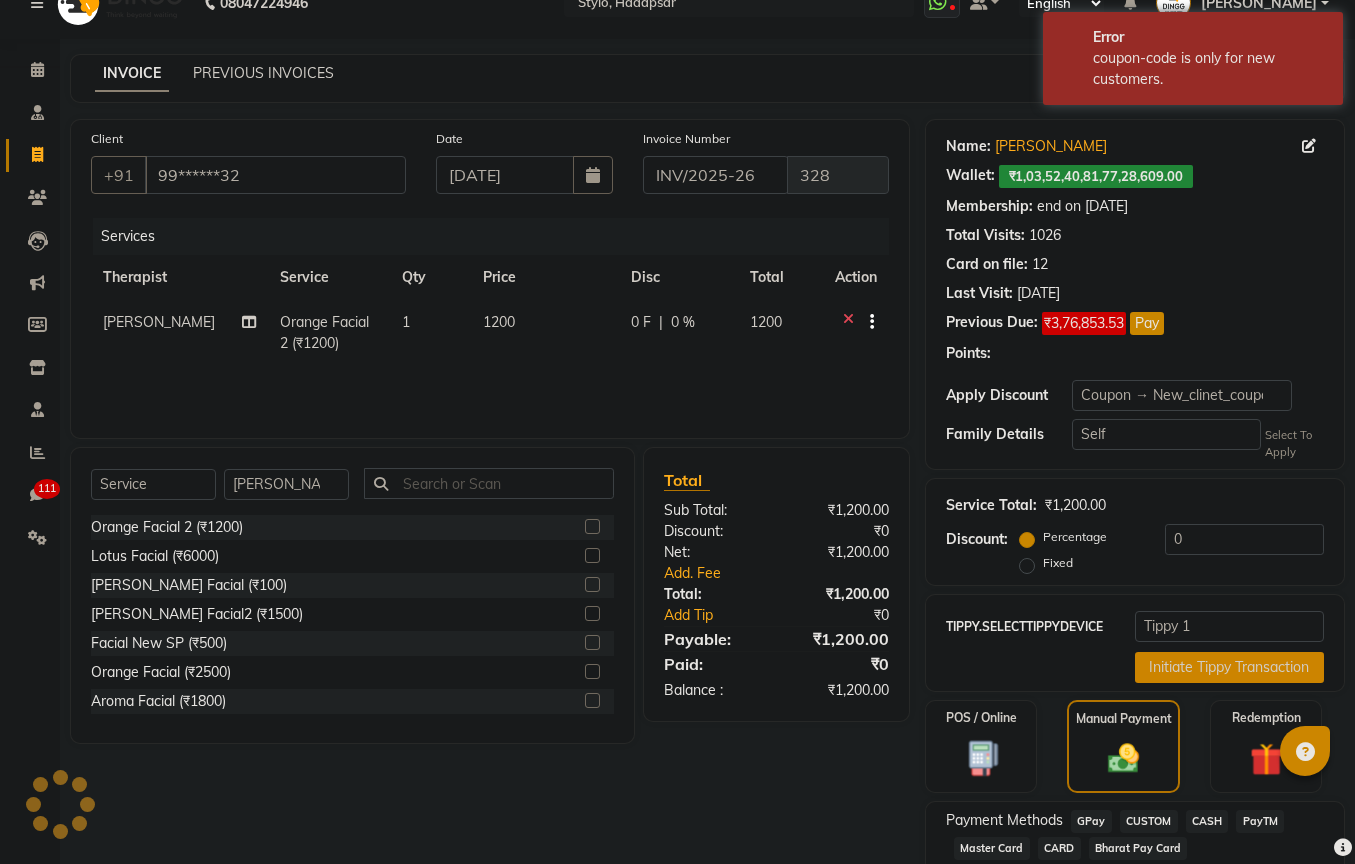 scroll, scrollTop: 161, scrollLeft: 0, axis: vertical 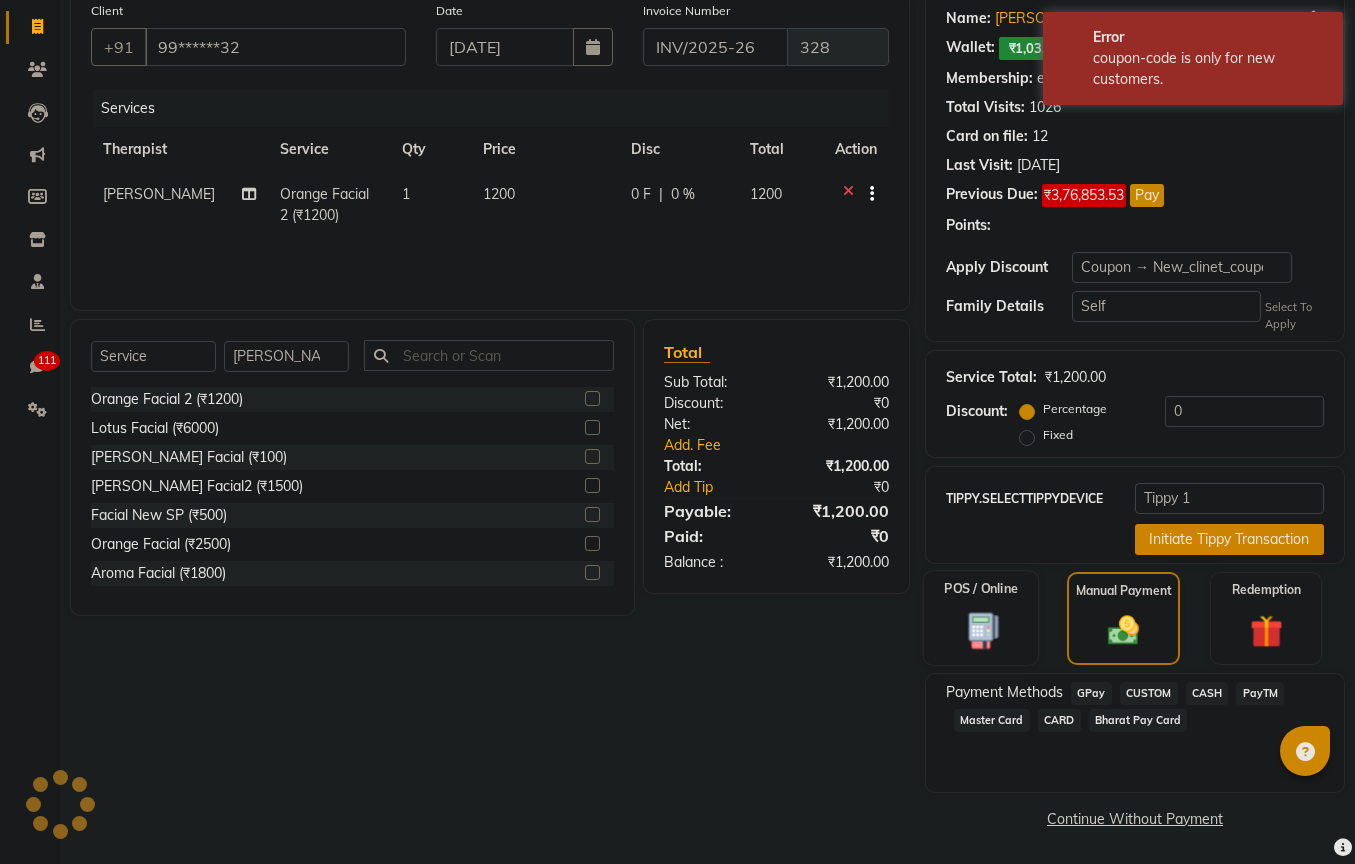click on "POS / Online" 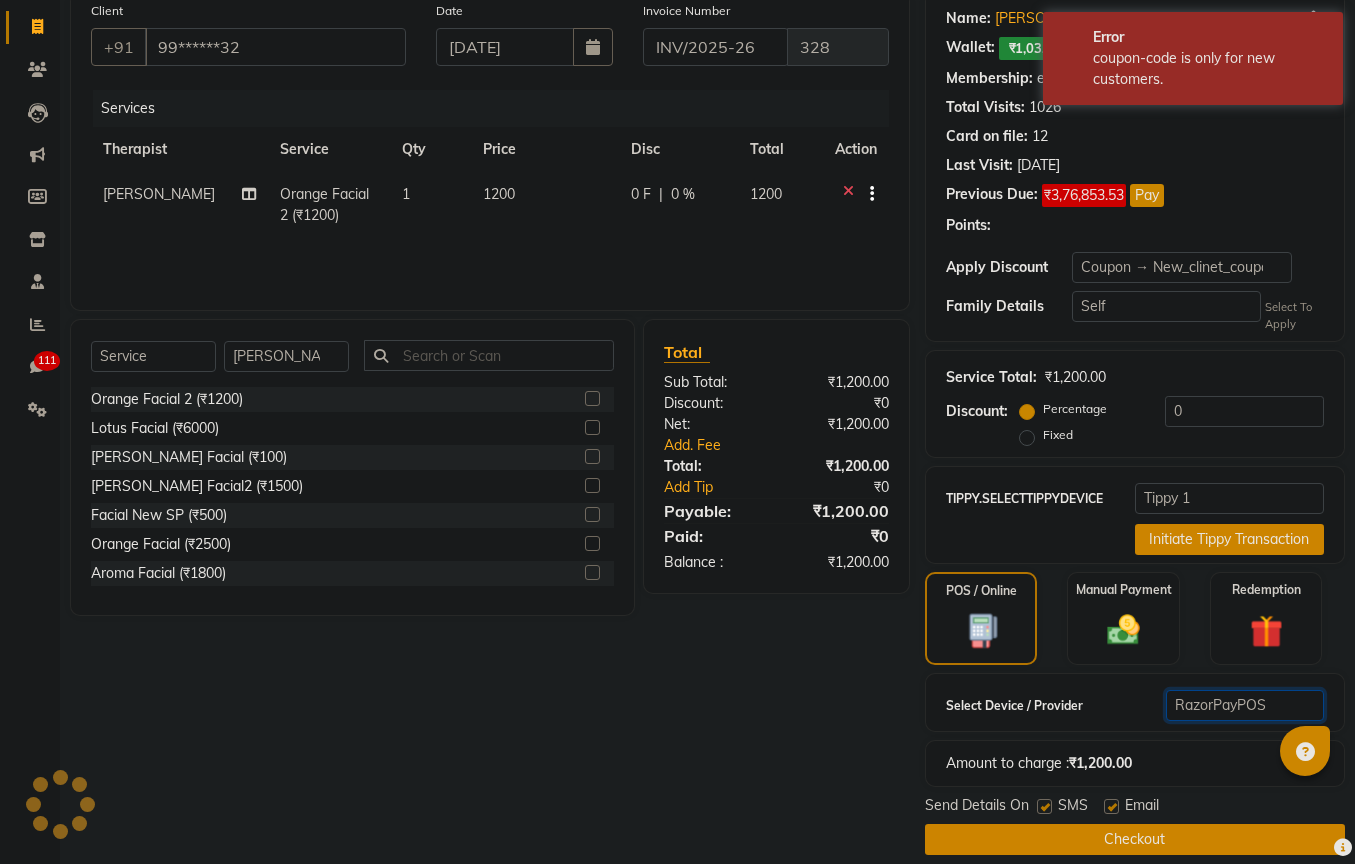 click on "Select  RazorPayPOS   payByCloud   PineLabs Test1   Payrock WORLDNET   pay by cloud   test" 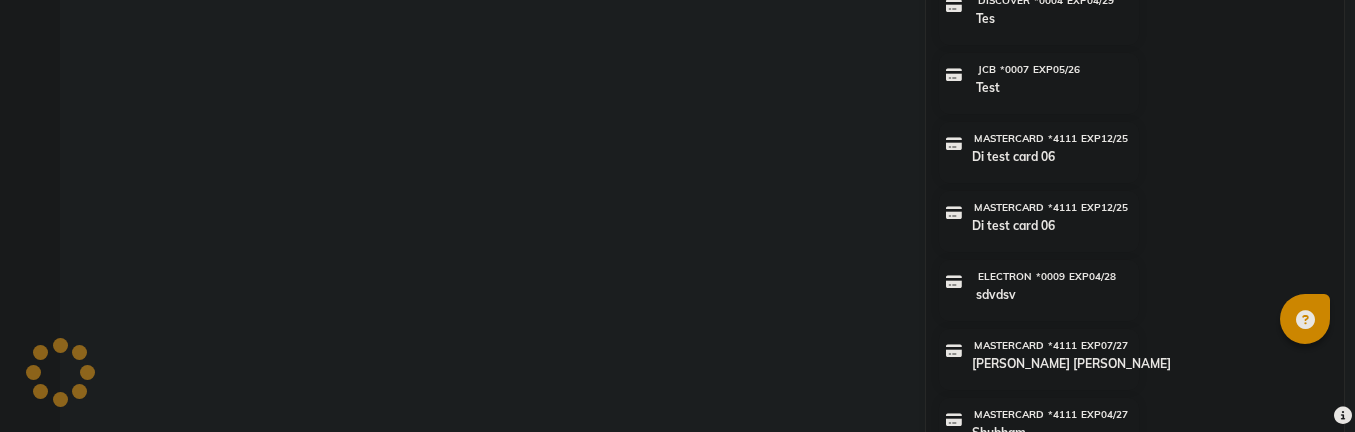 scroll, scrollTop: 1525, scrollLeft: 0, axis: vertical 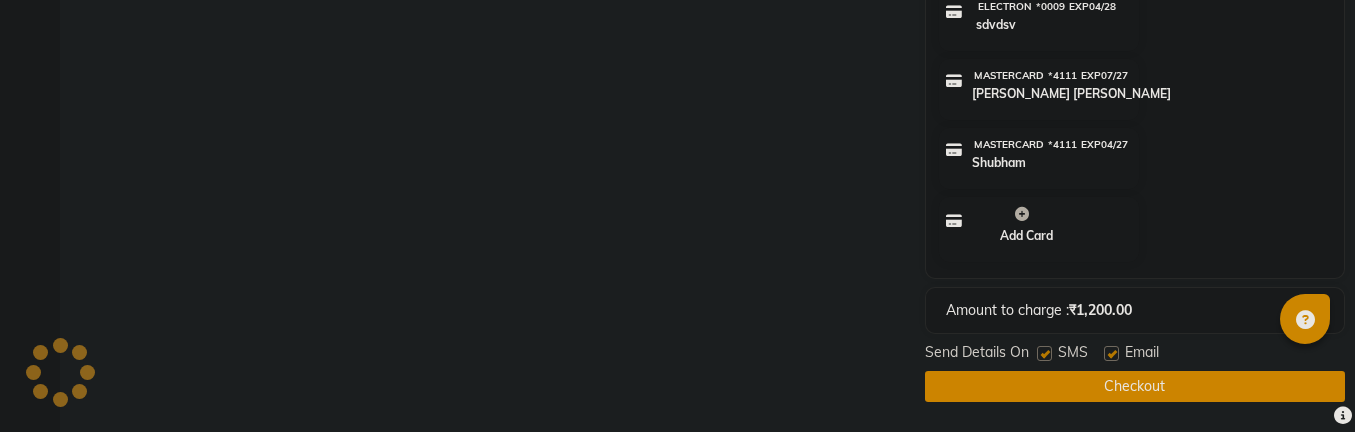 click on "Checkout" 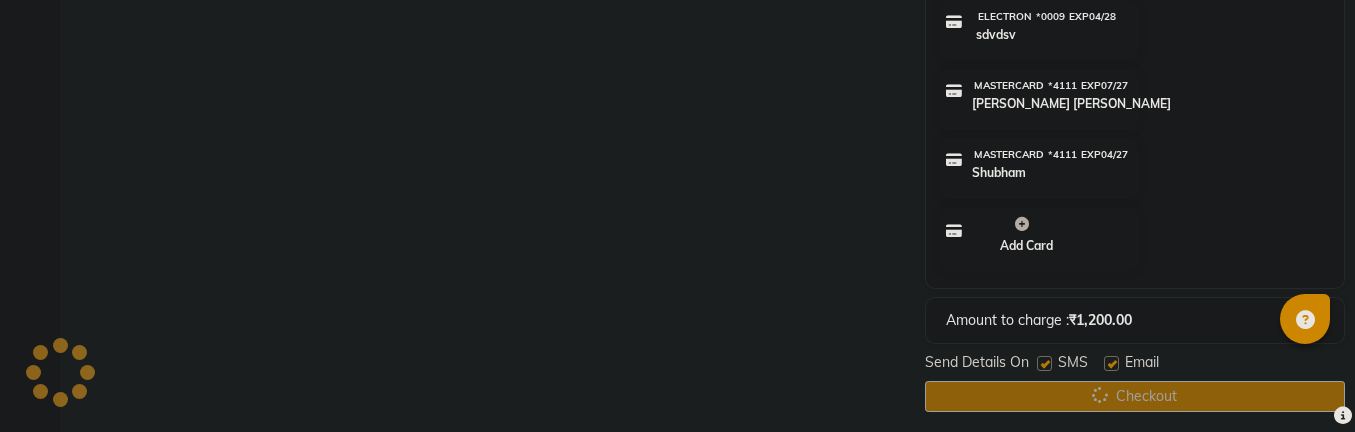 scroll, scrollTop: 1525, scrollLeft: 0, axis: vertical 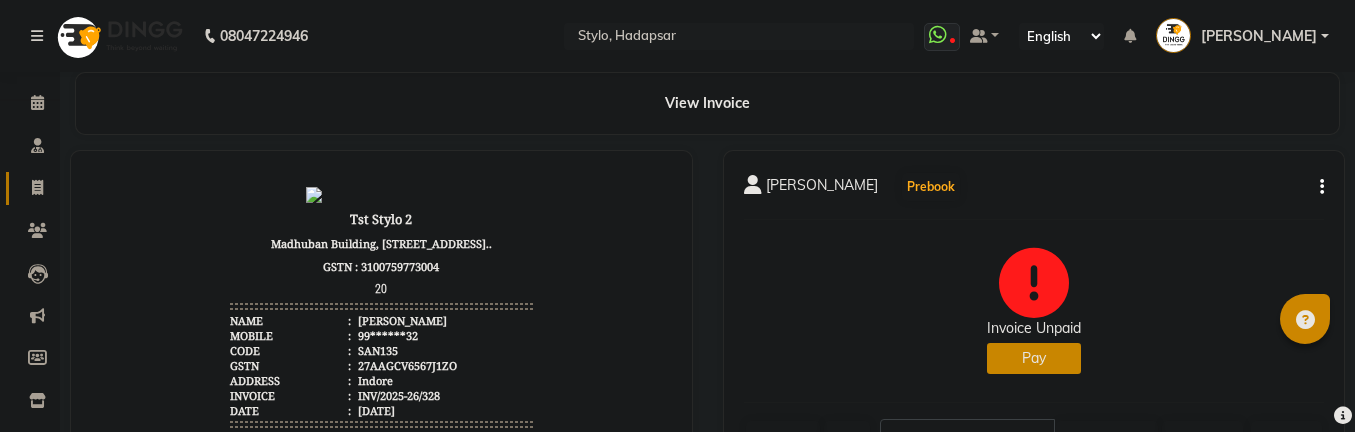 click 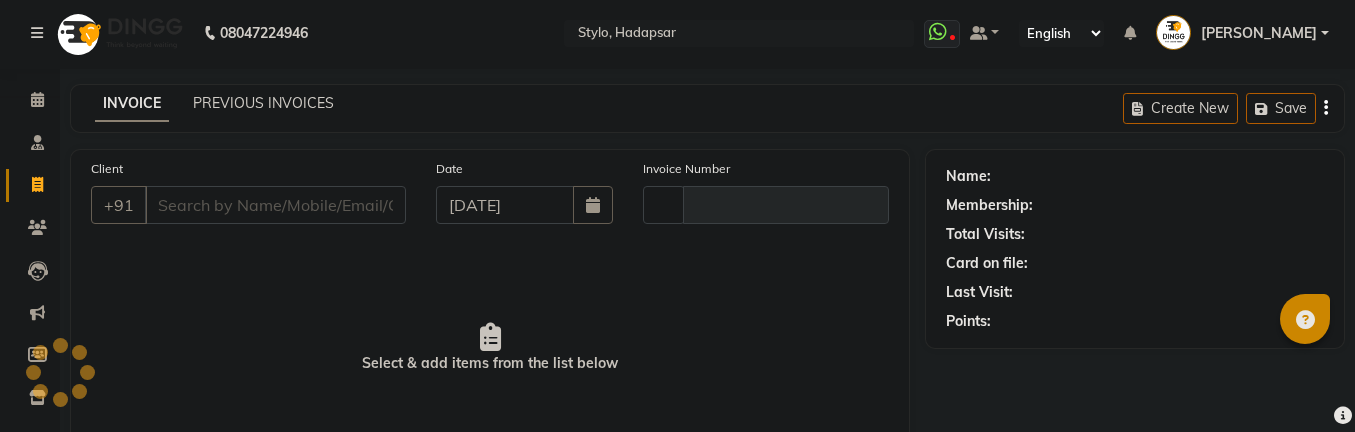 scroll, scrollTop: 175, scrollLeft: 0, axis: vertical 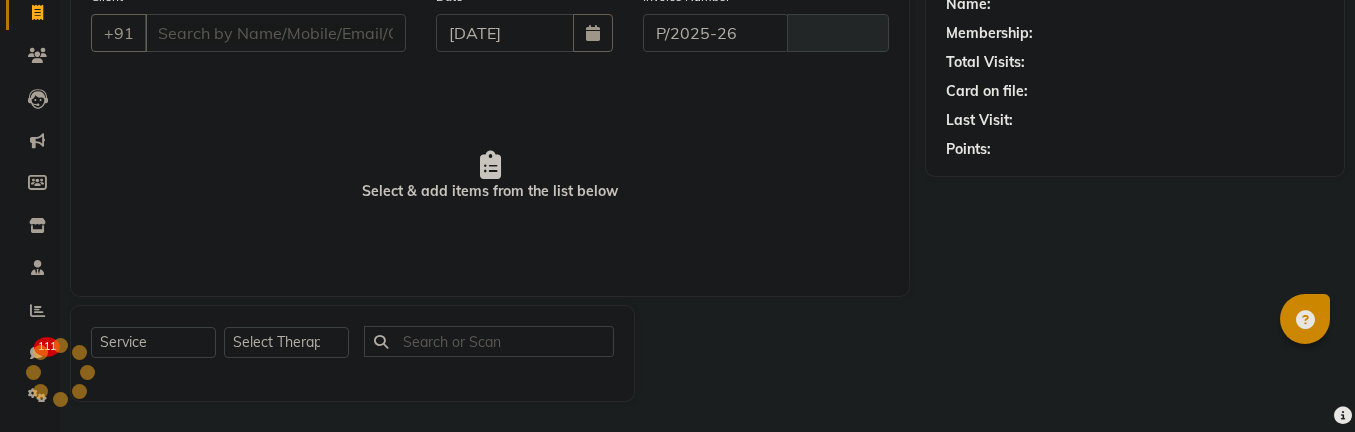 select on "157" 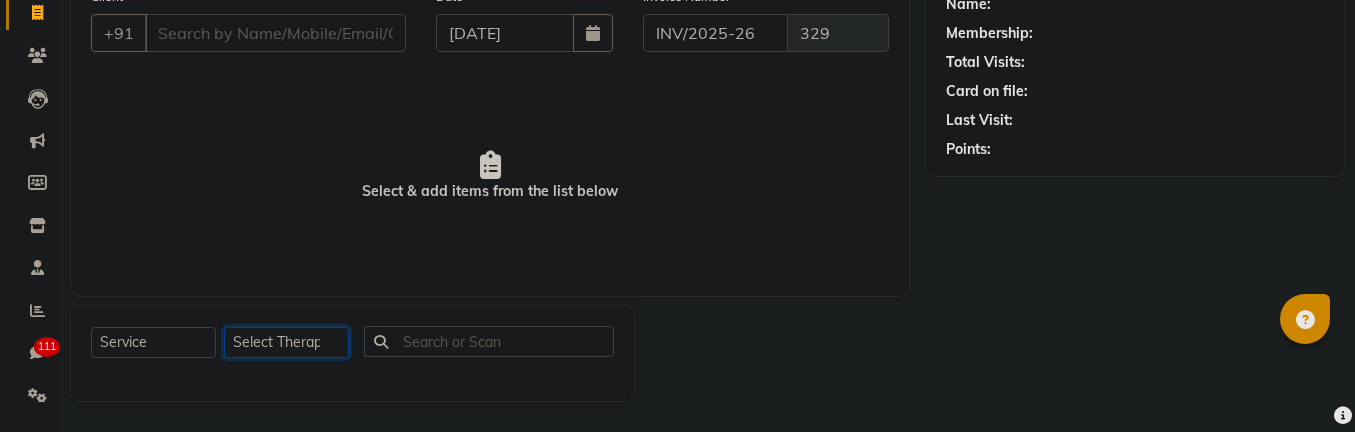 click on "Select Therapist" 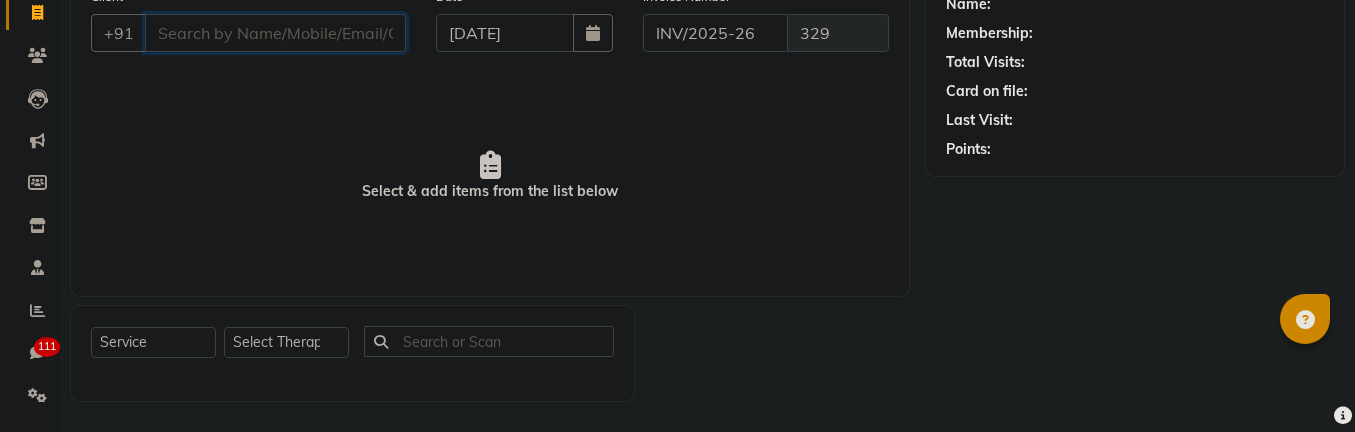 click on "Client" at bounding box center (275, 33) 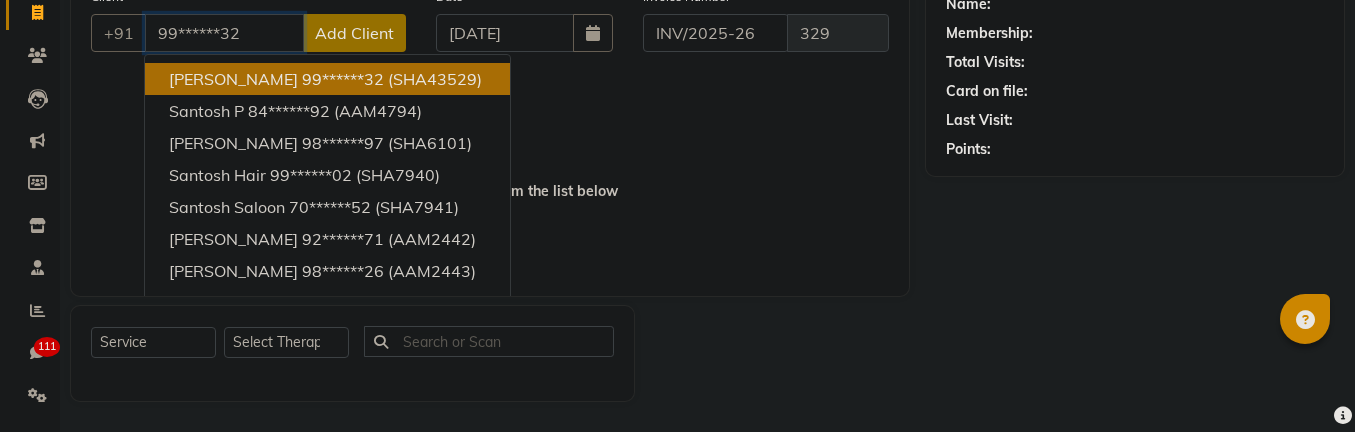 type on "99******32" 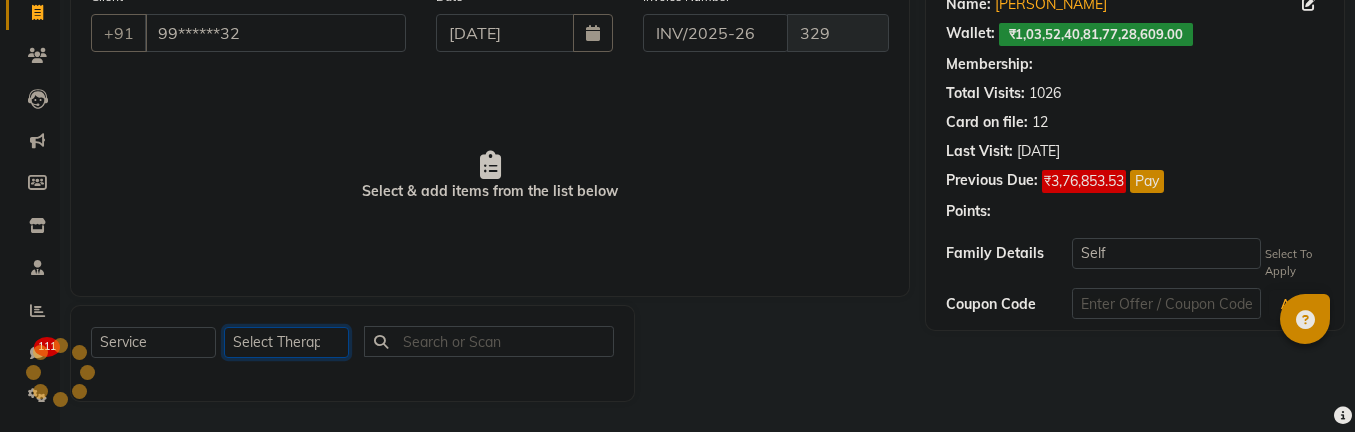 click on "Select Therapist aadi [PERSON_NAME] abc testing Abc testing abhi Admin A Amit Ankit [PERSON_NAME] ashwins Automation Automation DND [PERSON_NAME] [PERSON_NAME] [PERSON_NAME] Mokal2 dinesh dingg staff test dingg staff test2 dinu [PERSON_NAME] [PERSON_NAME] [PERSON_NAME] harsh testing [PERSON_NAME] [PERSON_NAME] [PERSON_NAME] Mamta MonaKumari Mukhtar New QA Staff New Salary Staff New Salary Staff 2 New staff Testing praveen Praveen2 [PERSON_NAME] [PERSON_NAME]  [PERSON_NAME] billing [PERSON_NAME] samtesting [PERSON_NAME] [PERSON_NAME] [PERSON_NAME] shubham431 [PERSON_NAME] staff sortt Staff_DoNotDelete Staff new-2 [PERSON_NAME] [PERSON_NAME] [PERSON_NAME] Test Achievement 2 Testing Achievement testshubh testt Vani" 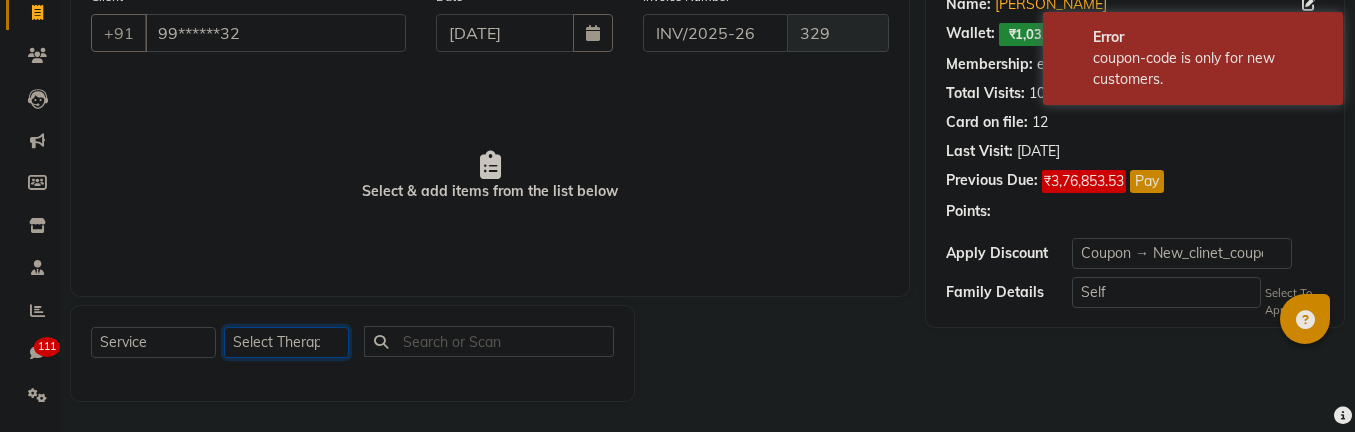 select on "5396" 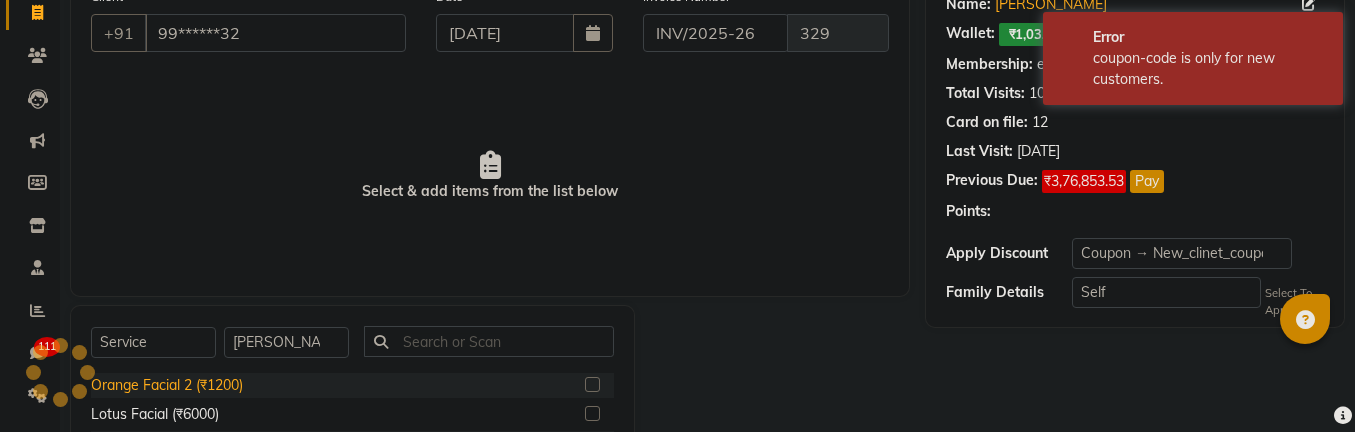 click on "Orange Facial 2 (₹1200)" 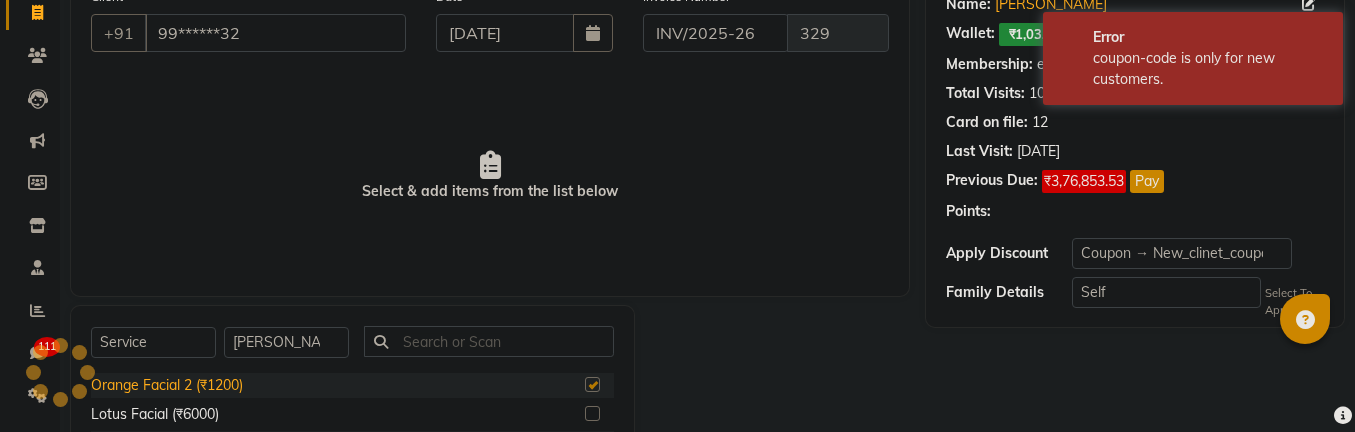 checkbox on "true" 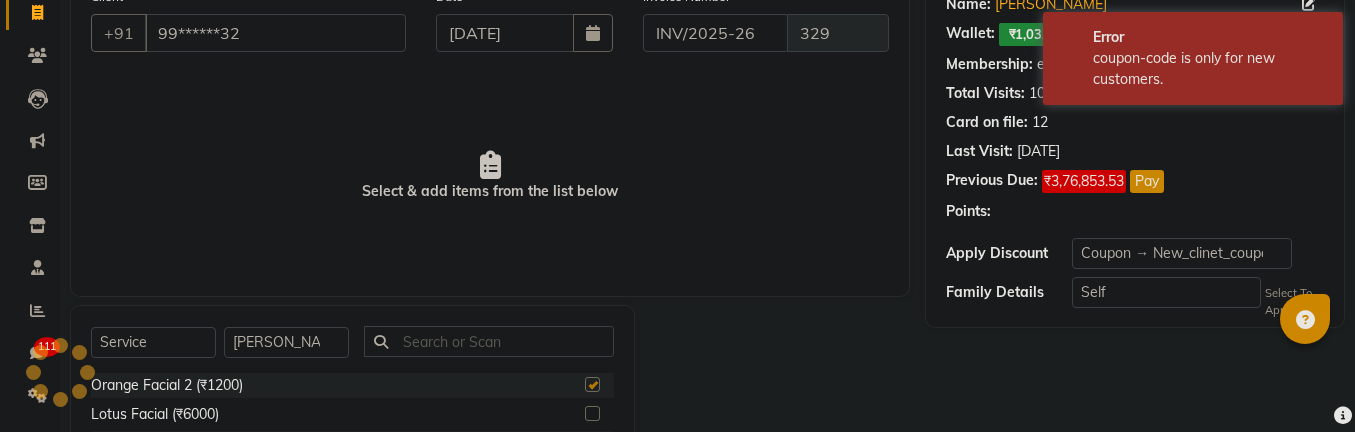 select on "Z73944" 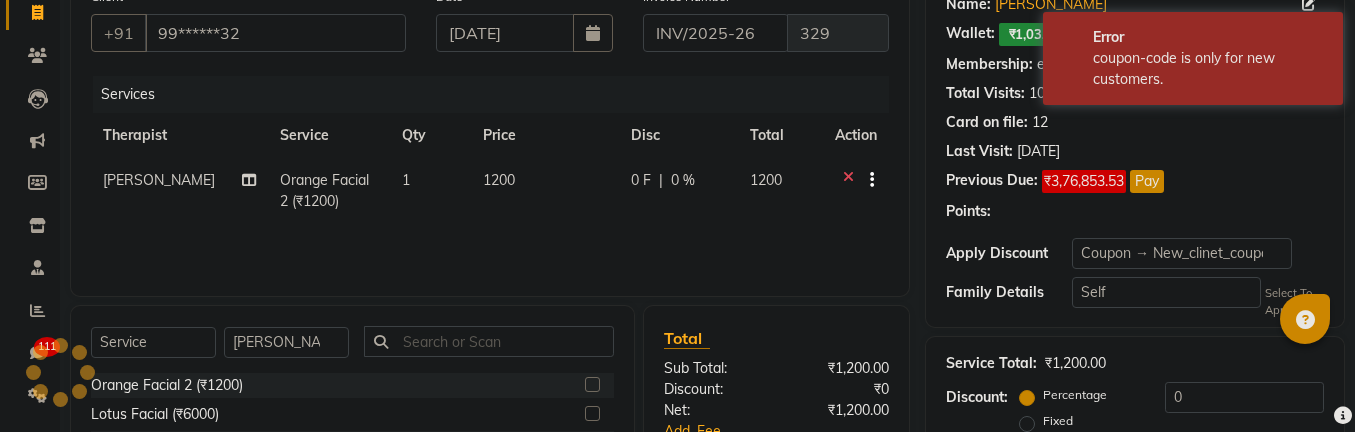 checkbox on "false" 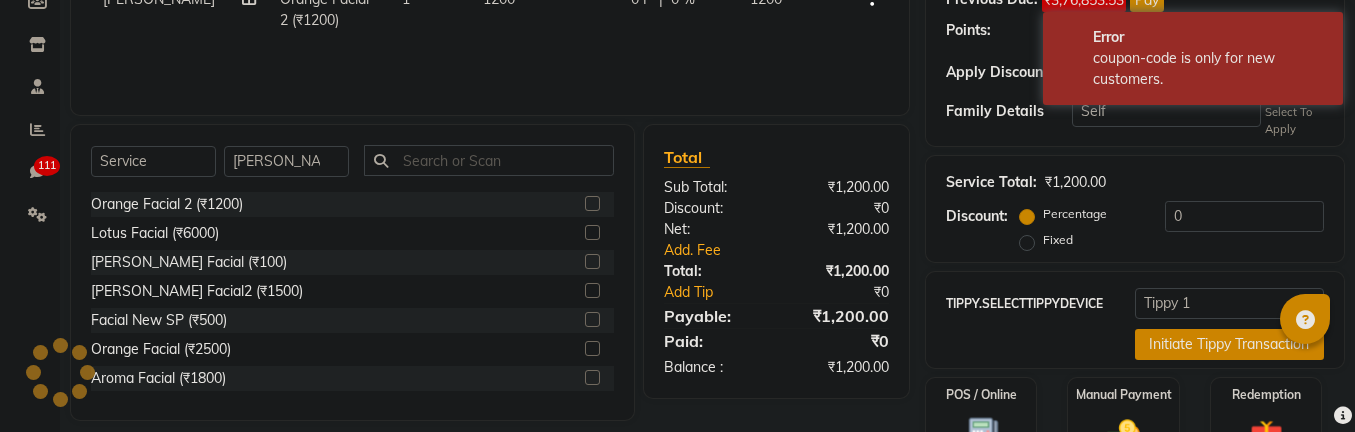 scroll, scrollTop: 465, scrollLeft: 0, axis: vertical 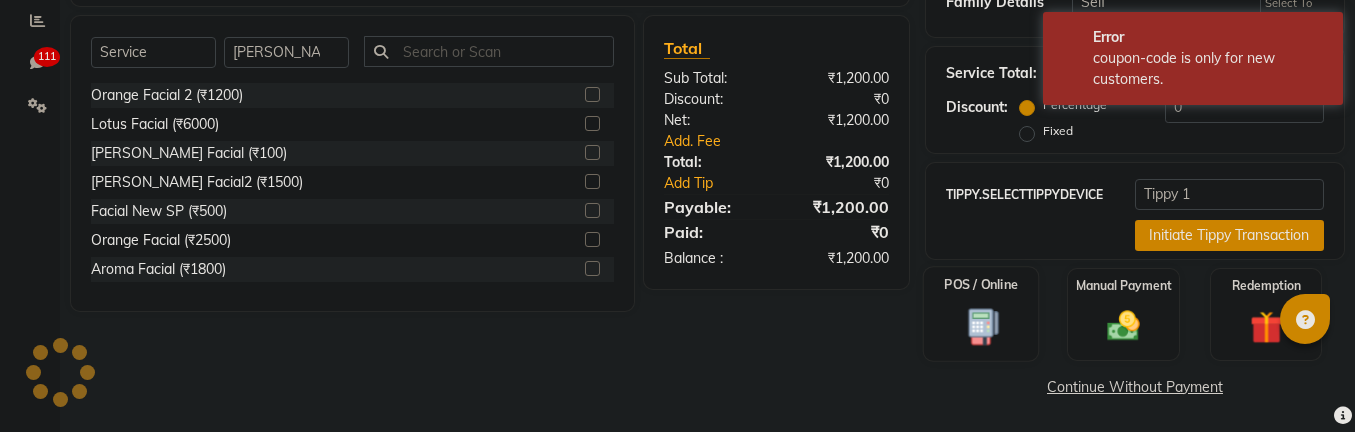 click 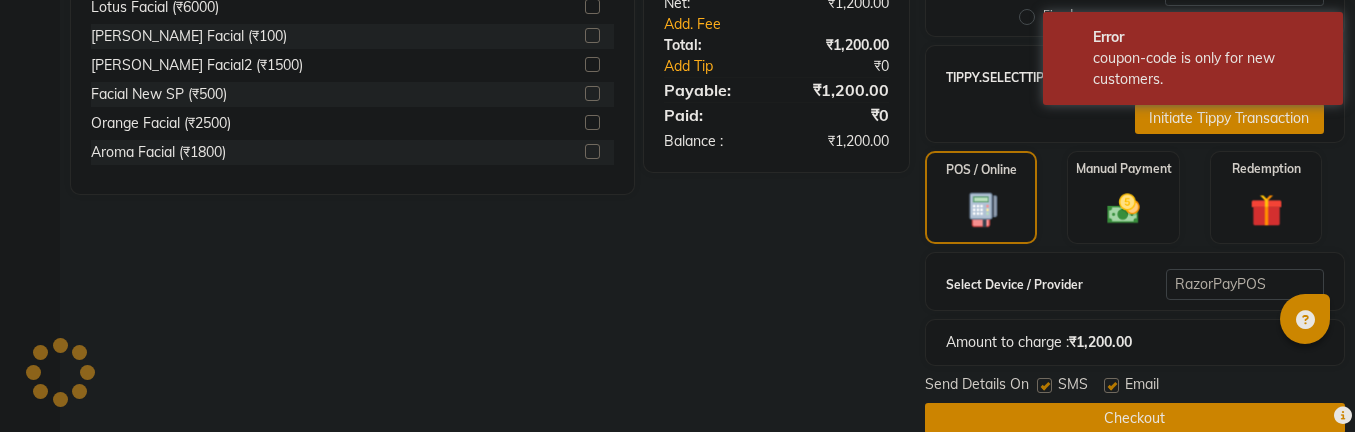 scroll, scrollTop: 614, scrollLeft: 0, axis: vertical 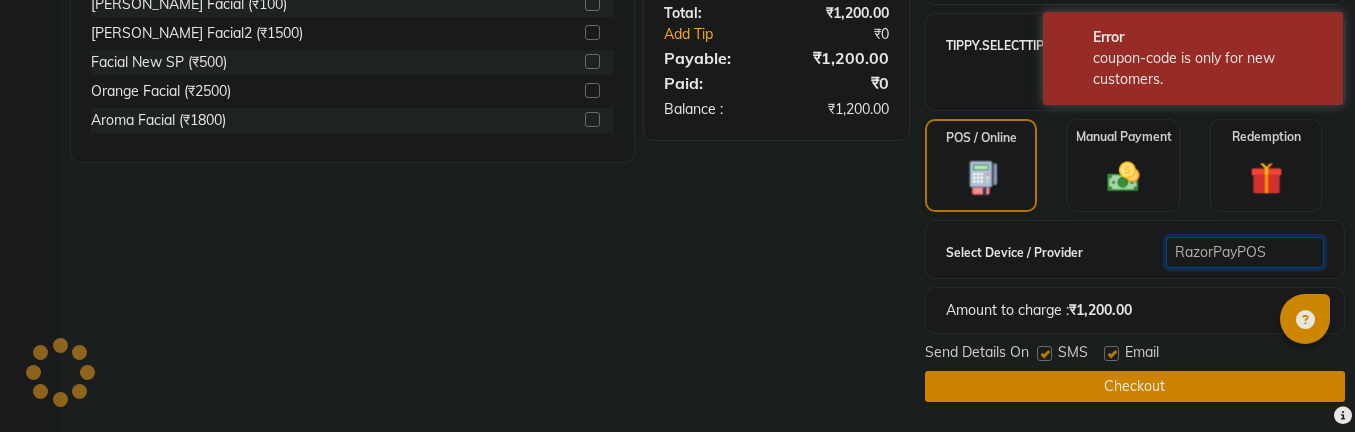 click on "Select  RazorPayPOS   payByCloud   PineLabs Test1   Payrock WORLDNET   pay by cloud   test" 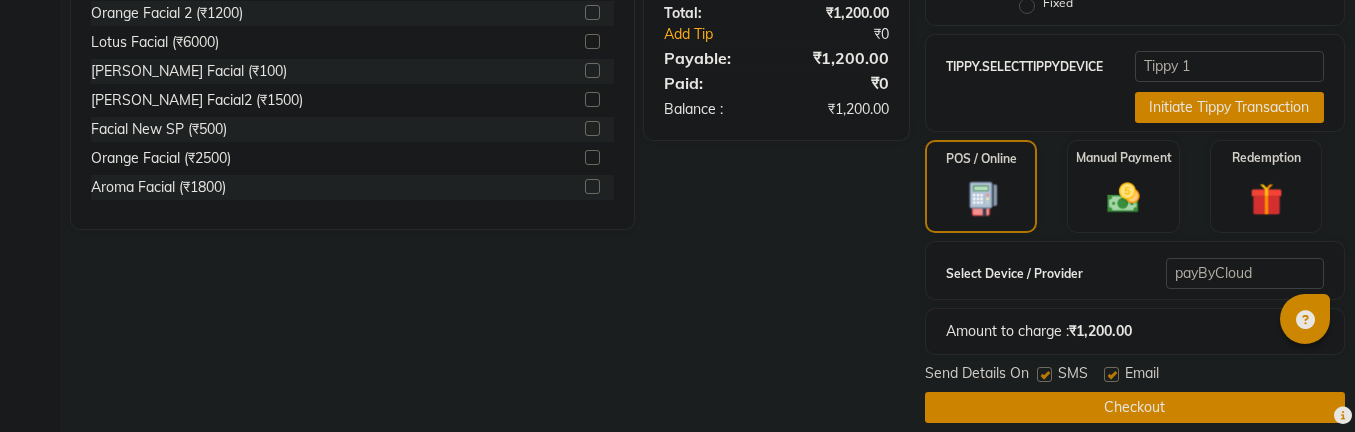 scroll, scrollTop: 635, scrollLeft: 0, axis: vertical 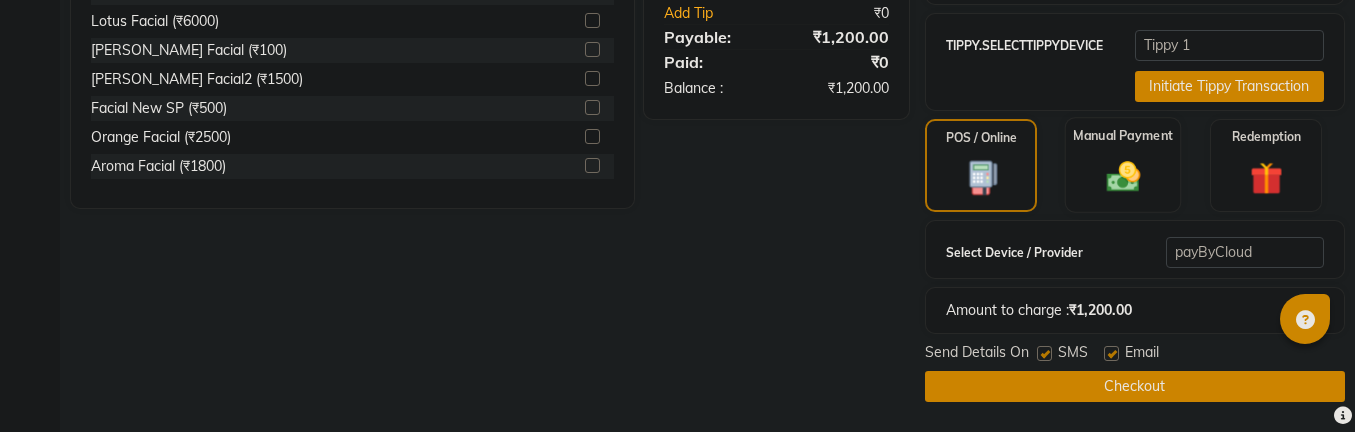 click 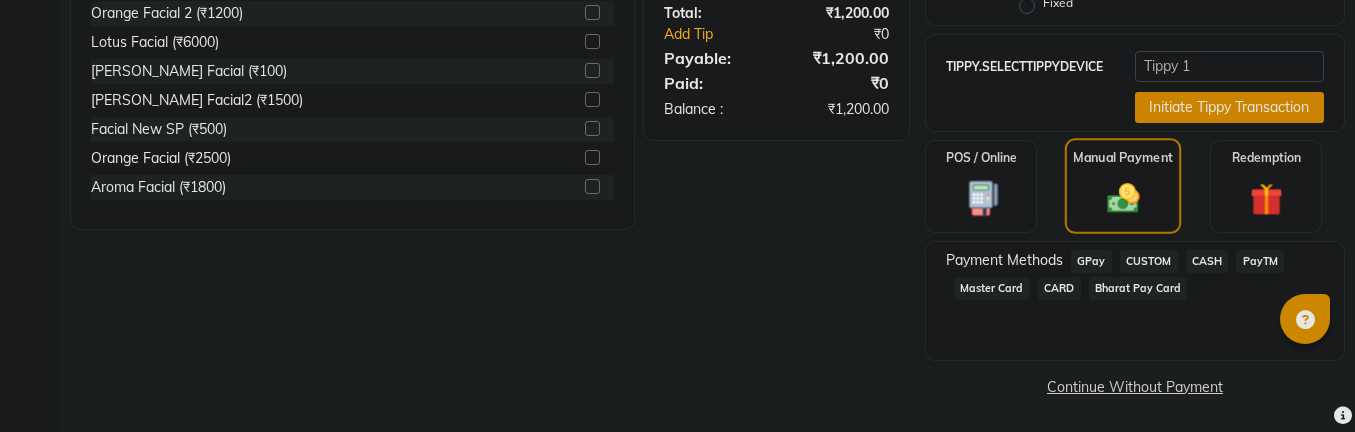 scroll, scrollTop: 614, scrollLeft: 0, axis: vertical 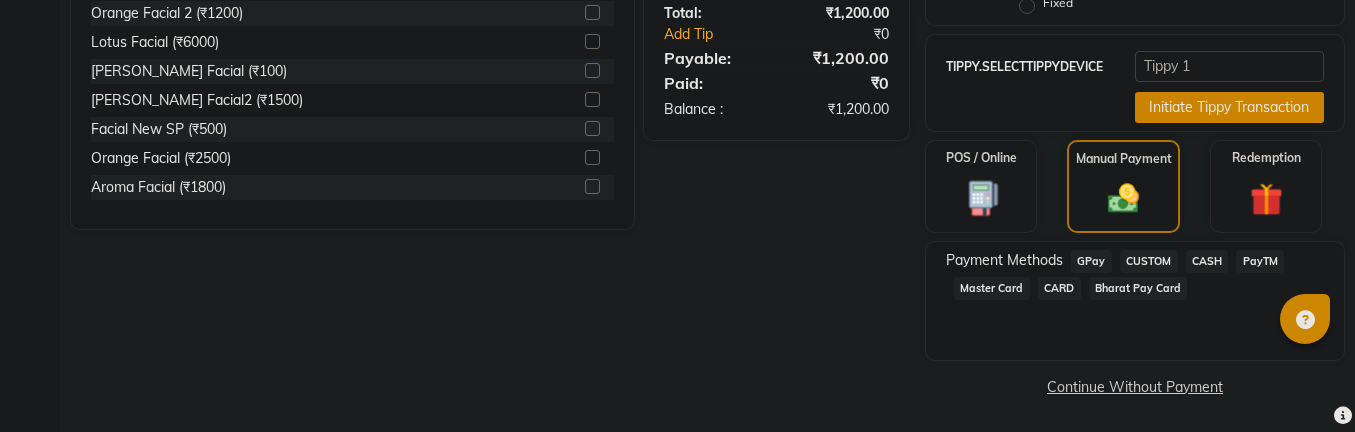 click on "CUSTOM" 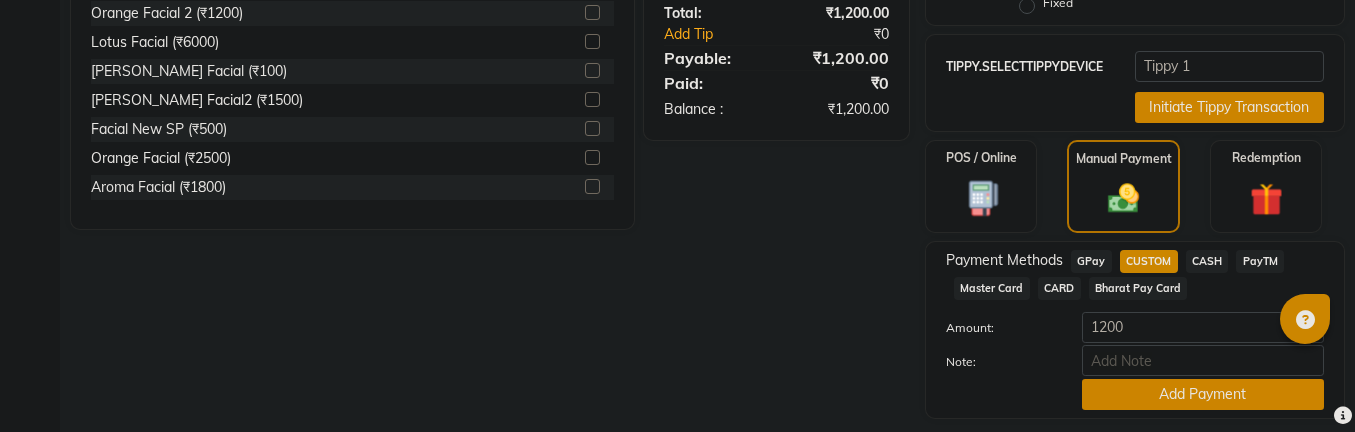 scroll, scrollTop: 635, scrollLeft: 0, axis: vertical 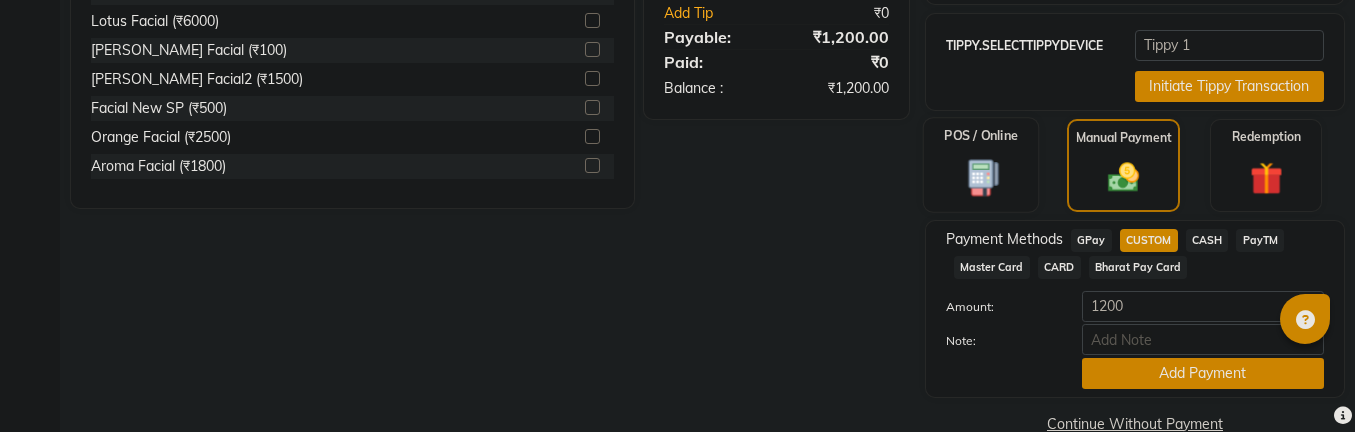 drag, startPoint x: 1001, startPoint y: 142, endPoint x: 1001, endPoint y: 168, distance: 26 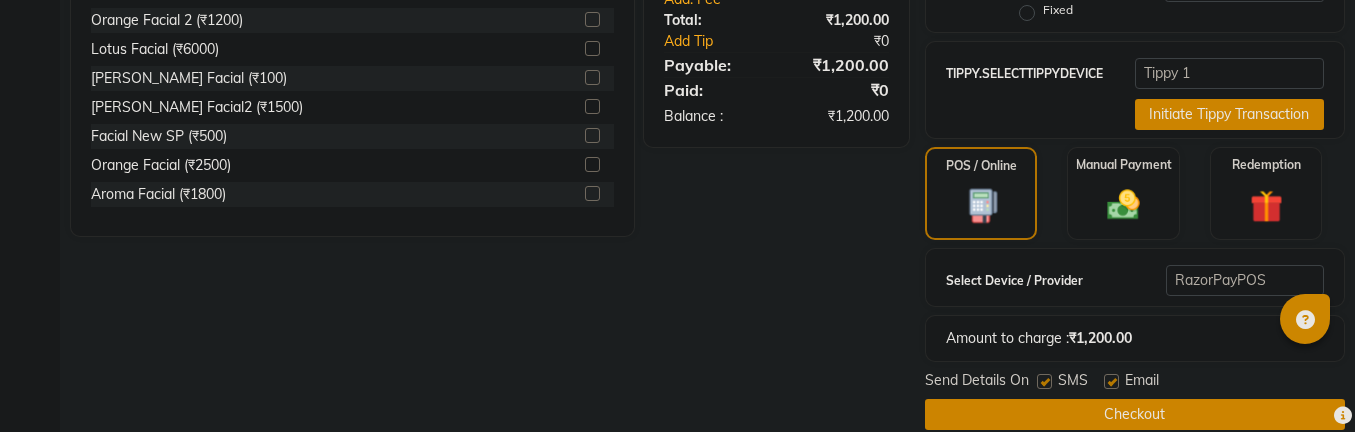 scroll, scrollTop: 635, scrollLeft: 0, axis: vertical 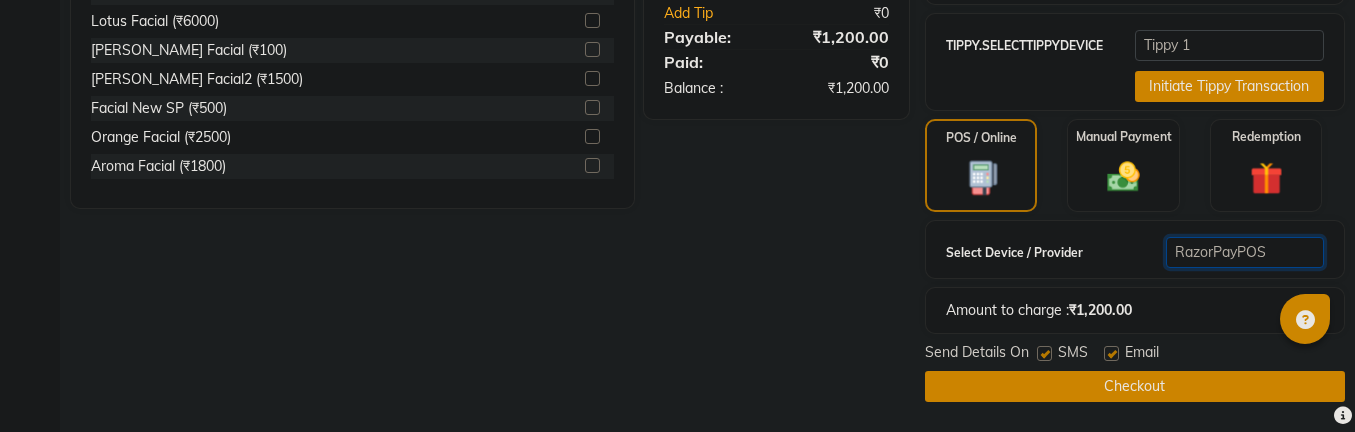 click on "Select  RazorPayPOS   payByCloud   PineLabs Test1   Payrock WORLDNET   pay by cloud   test" 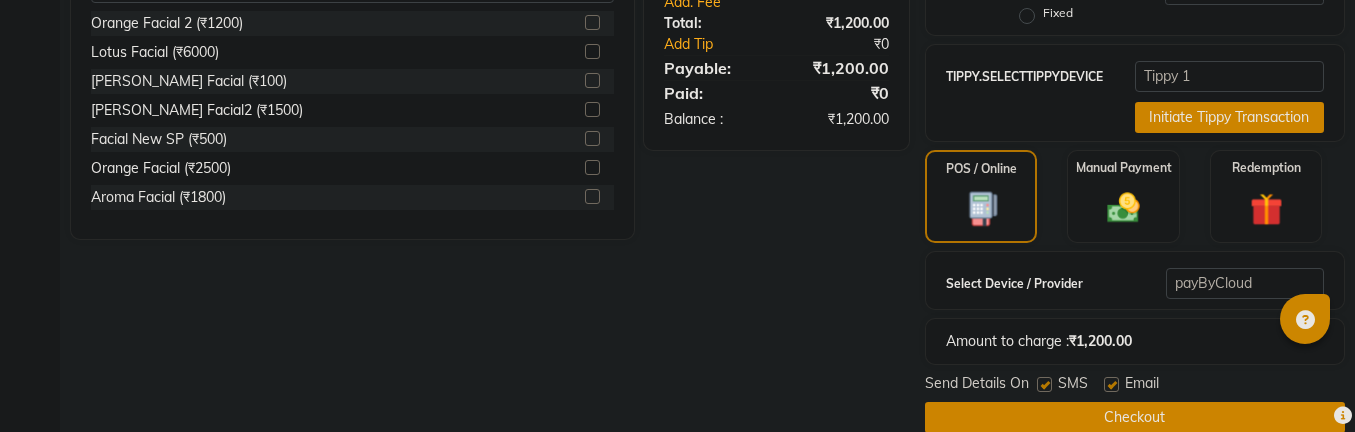scroll, scrollTop: 635, scrollLeft: 0, axis: vertical 